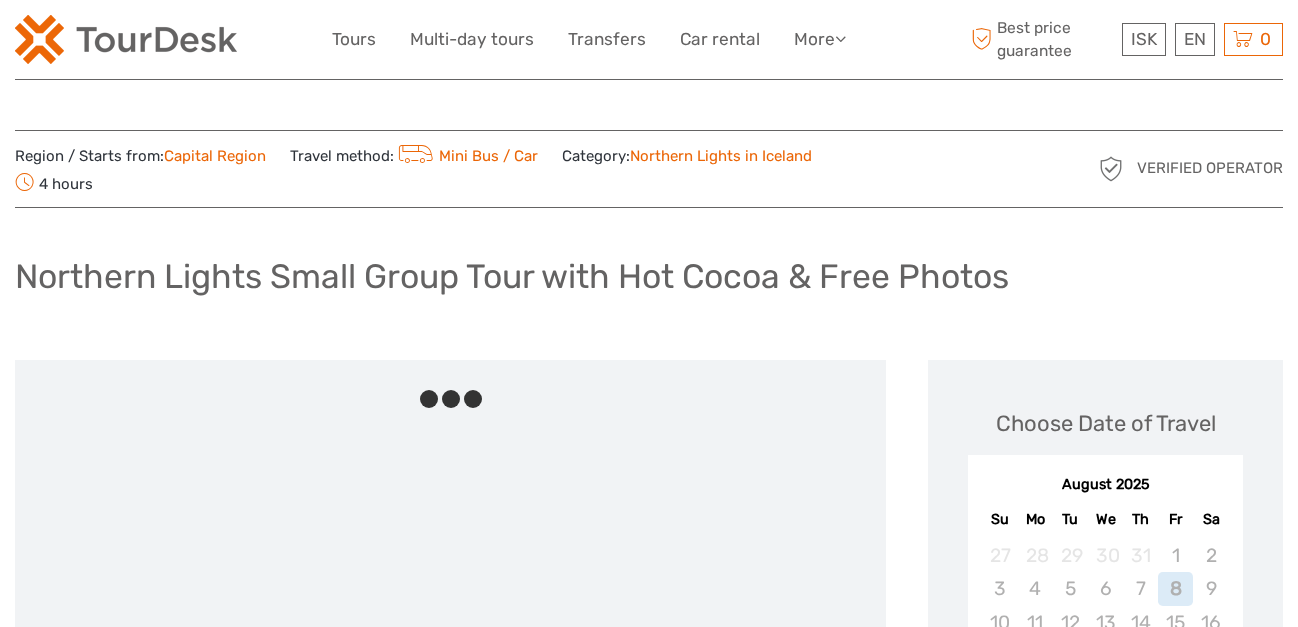 scroll, scrollTop: 0, scrollLeft: 0, axis: both 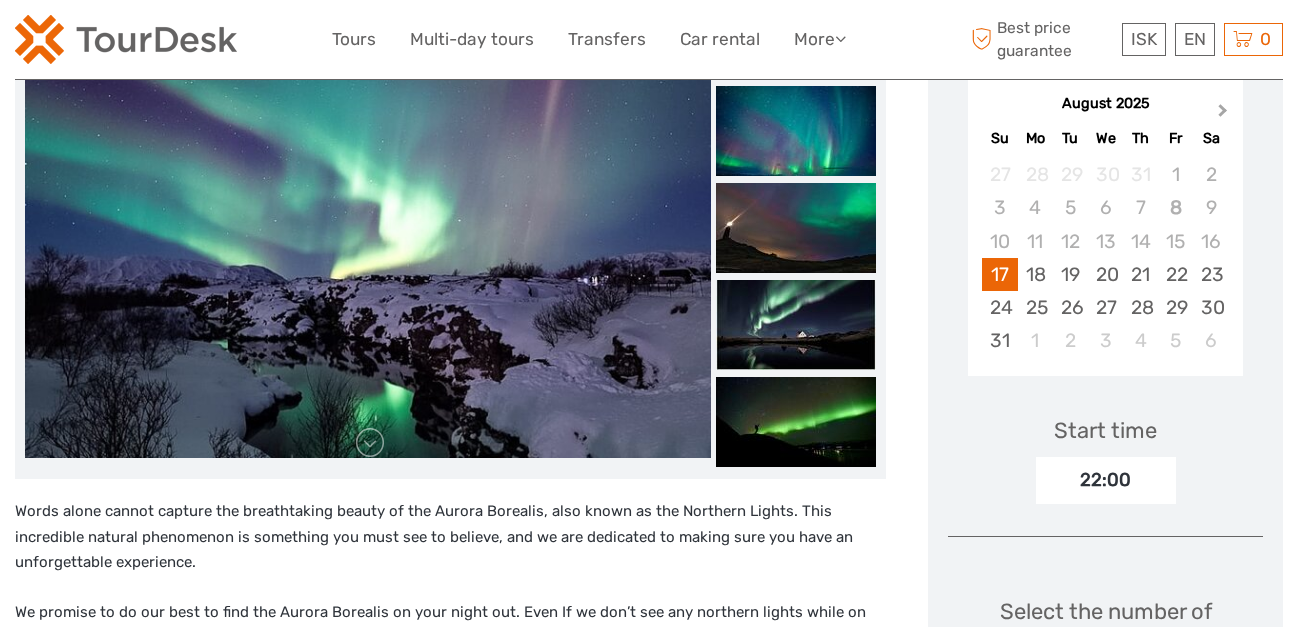 click on "Next Month" at bounding box center [1225, 115] 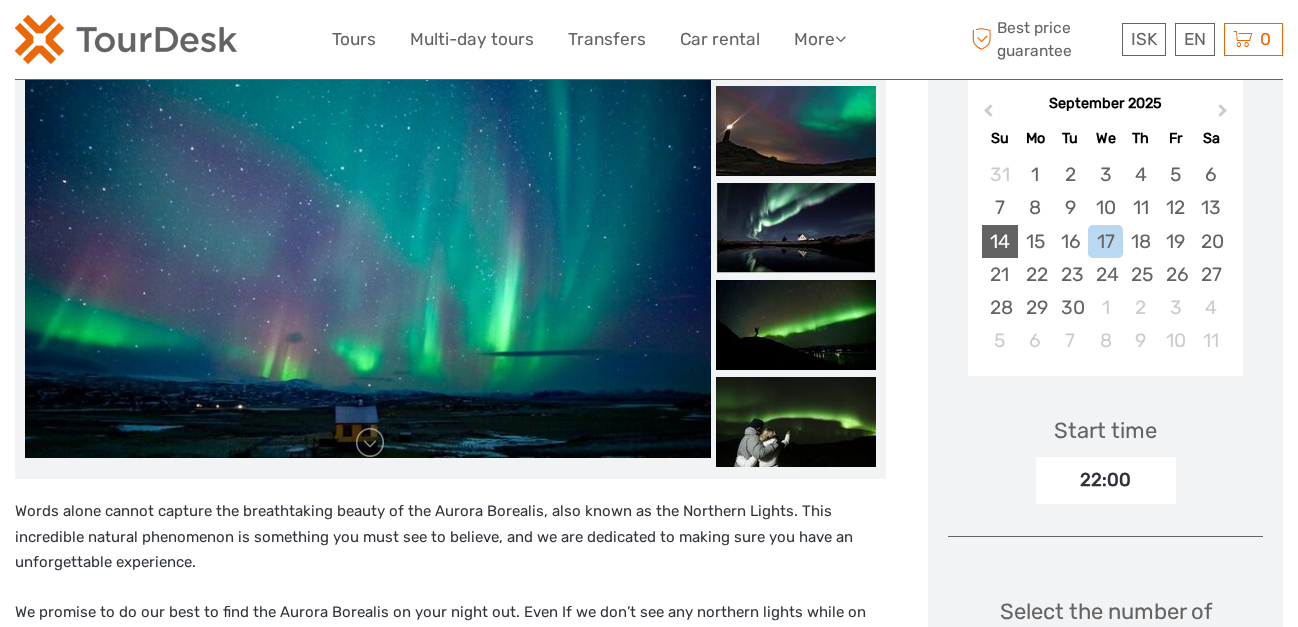 click on "14" at bounding box center (999, 241) 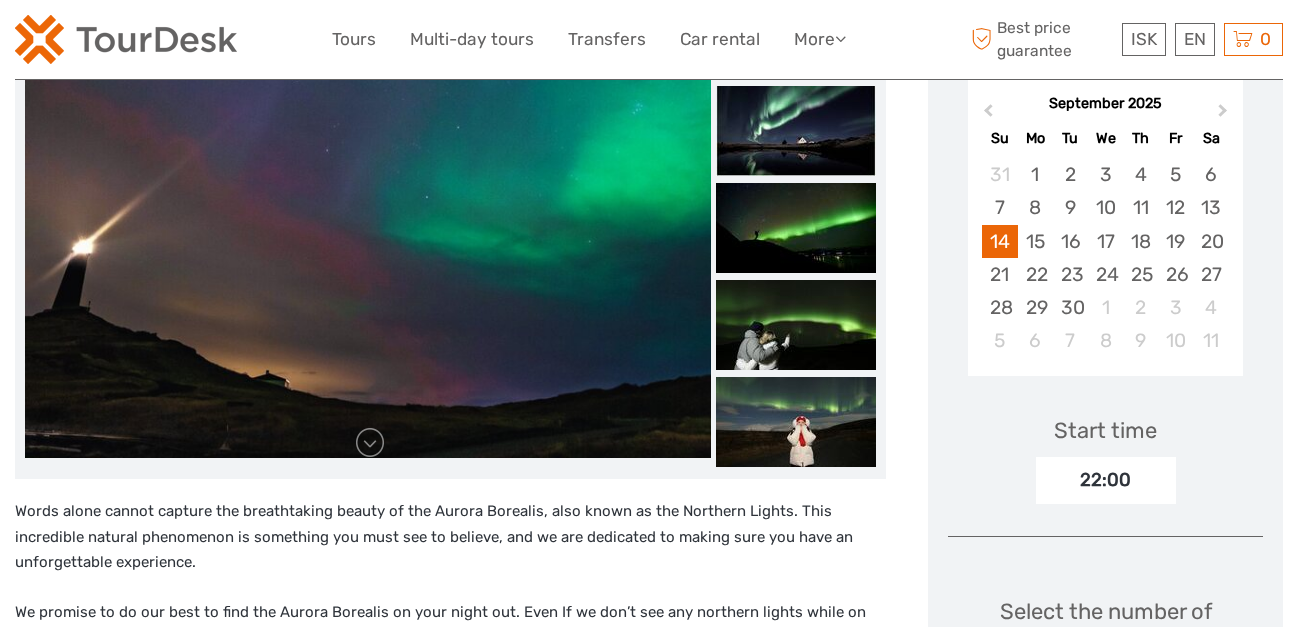click on "22:00" at bounding box center [1106, 480] 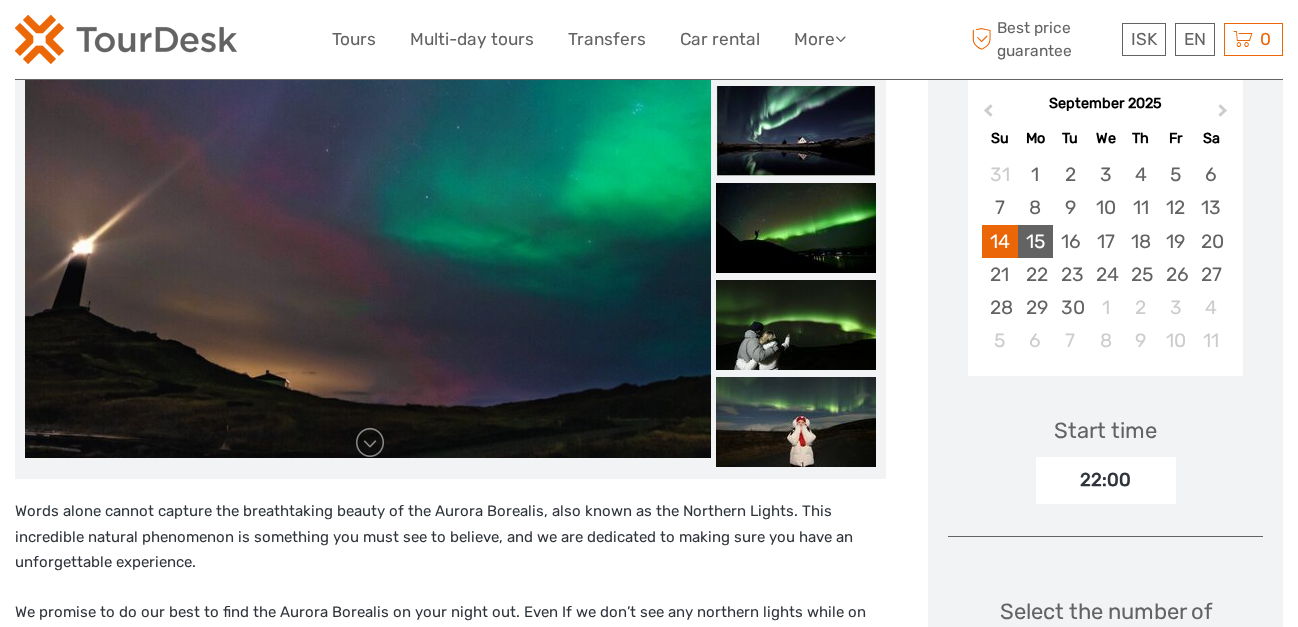 click on "15" at bounding box center (1035, 241) 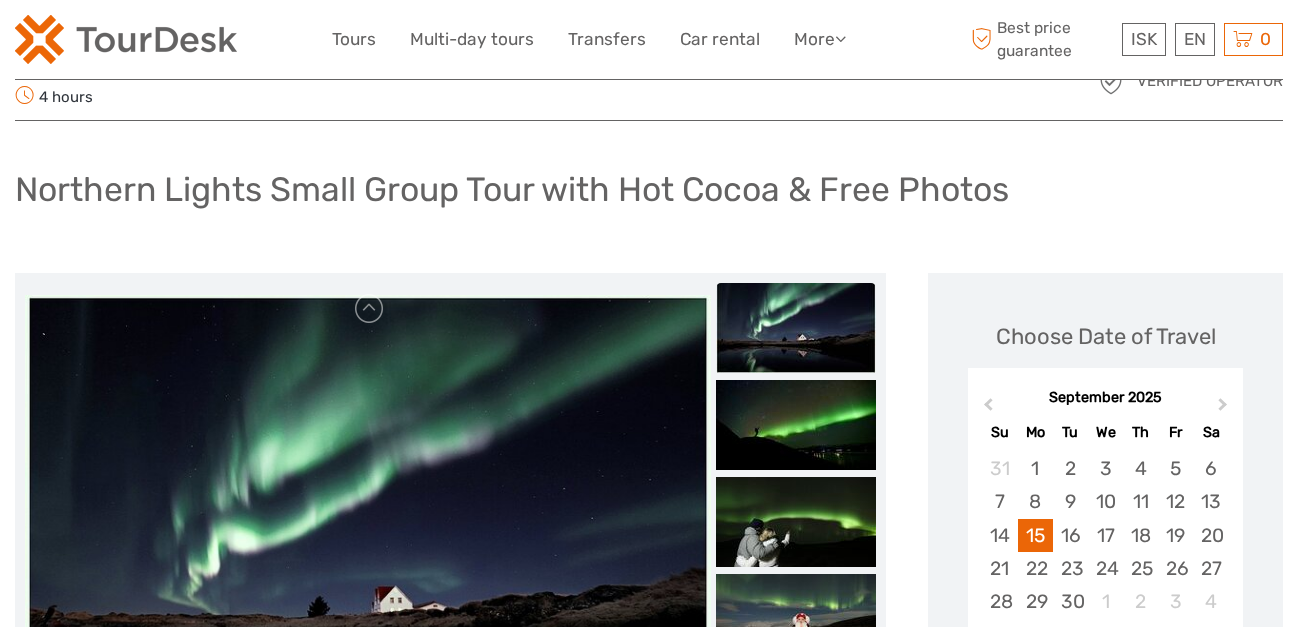 scroll, scrollTop: 0, scrollLeft: 0, axis: both 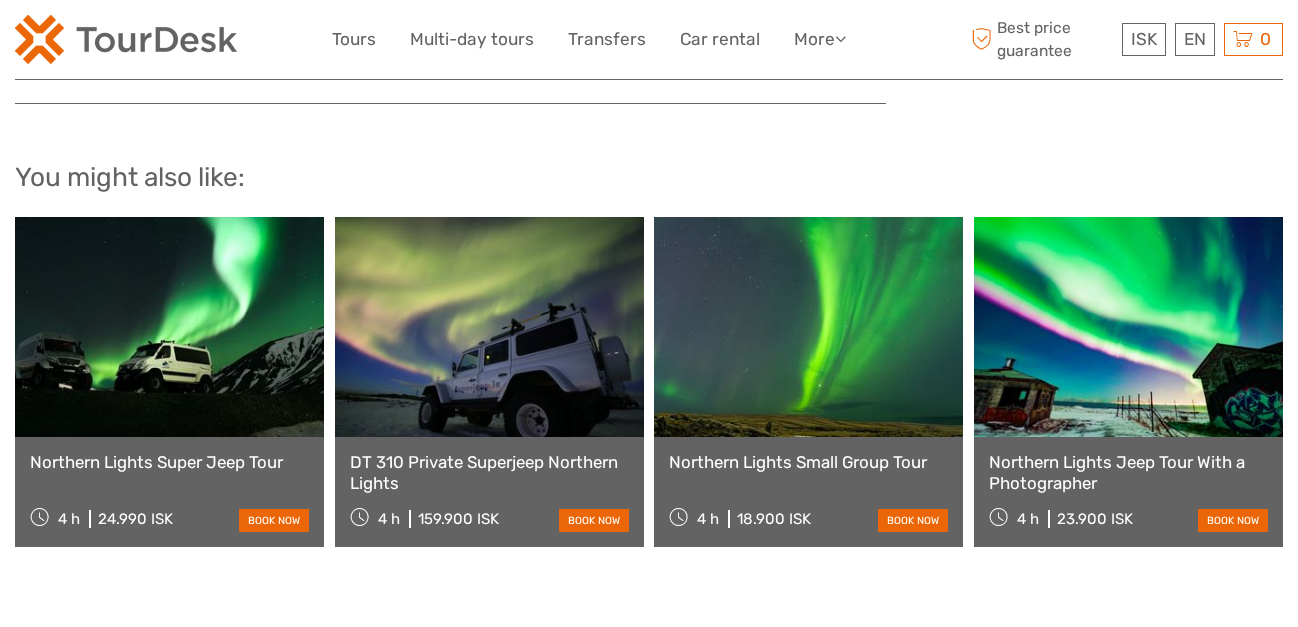 click on "Northern Lights Jeep Tour With a Photographer" at bounding box center [1128, 472] 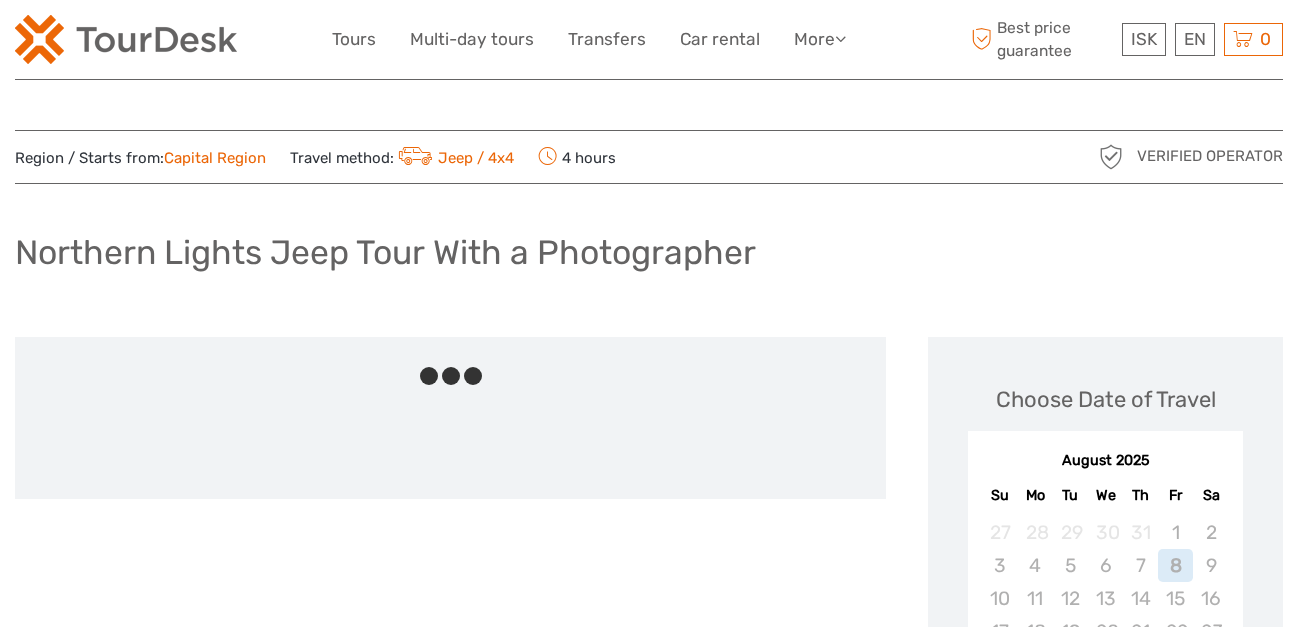scroll, scrollTop: 0, scrollLeft: 0, axis: both 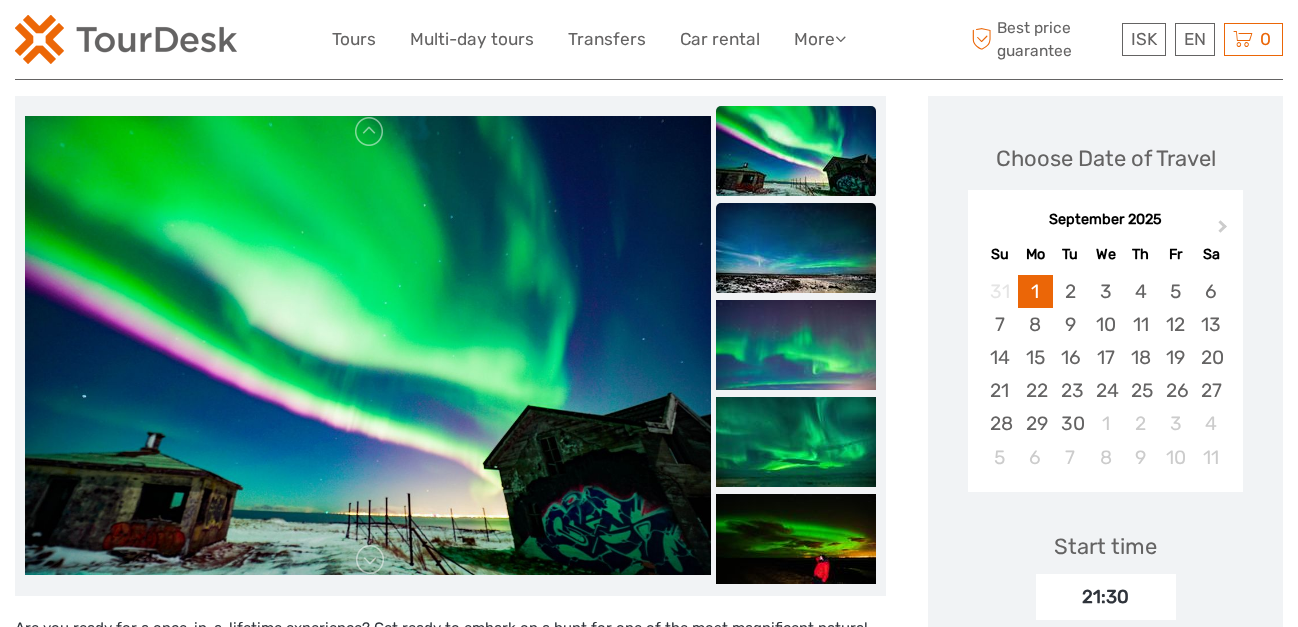 click at bounding box center [796, 248] 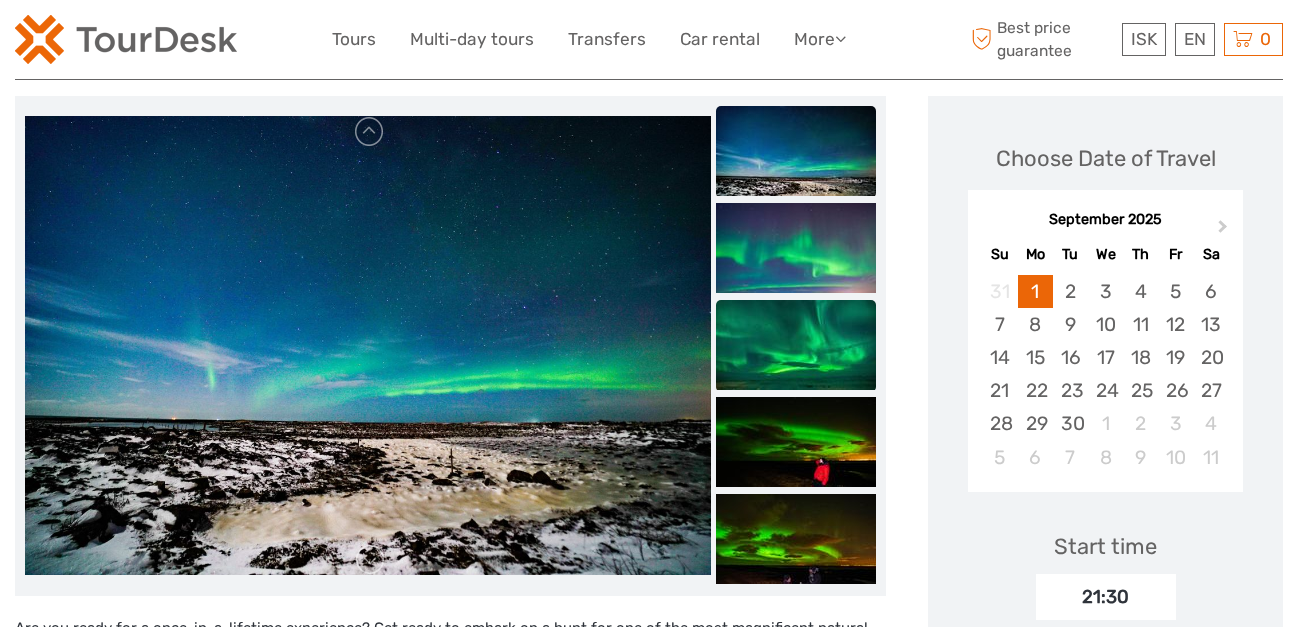 click at bounding box center [796, 345] 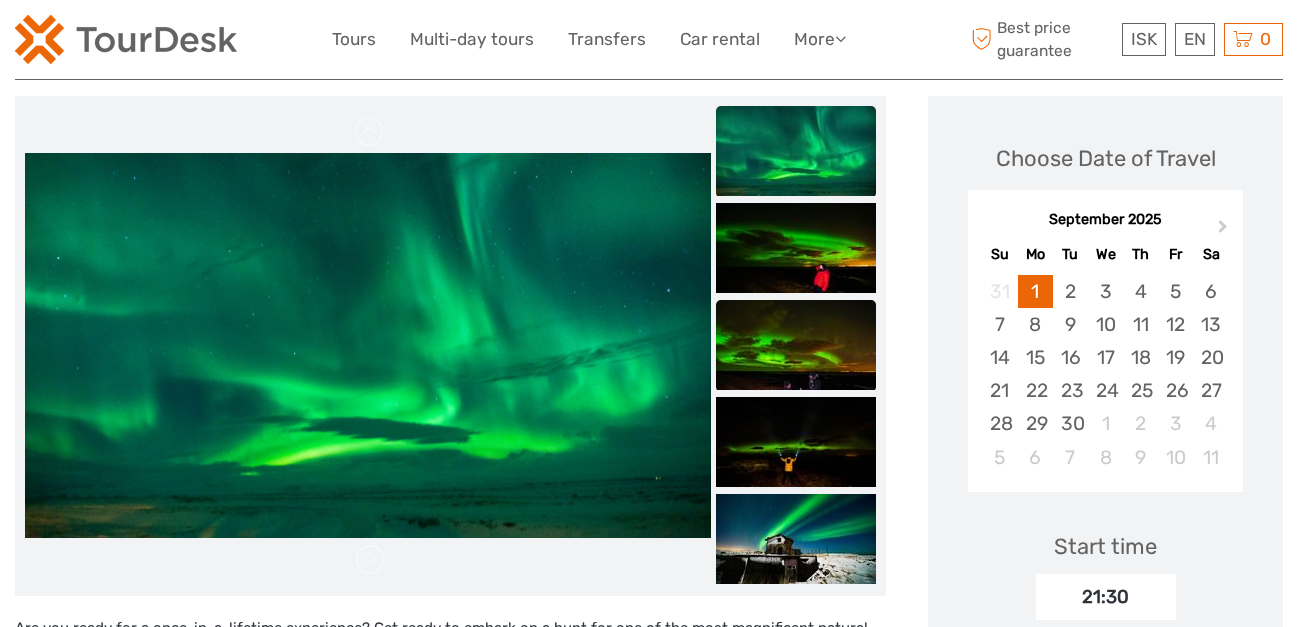 click at bounding box center [796, 345] 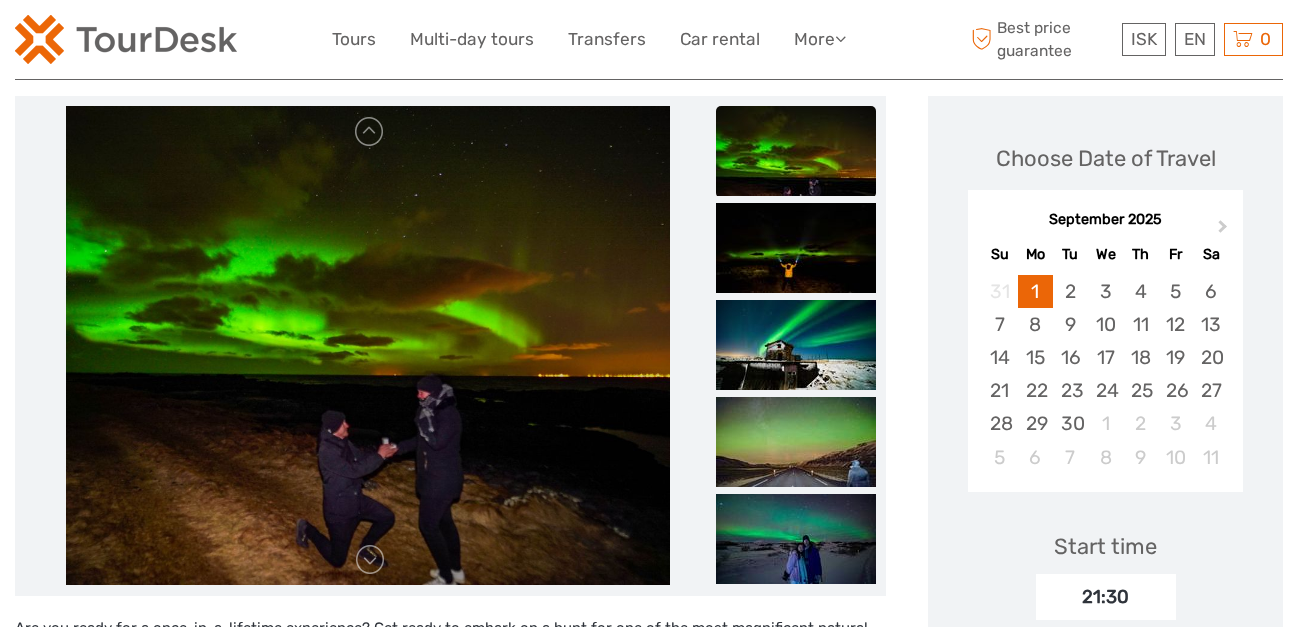 click at bounding box center (796, 345) 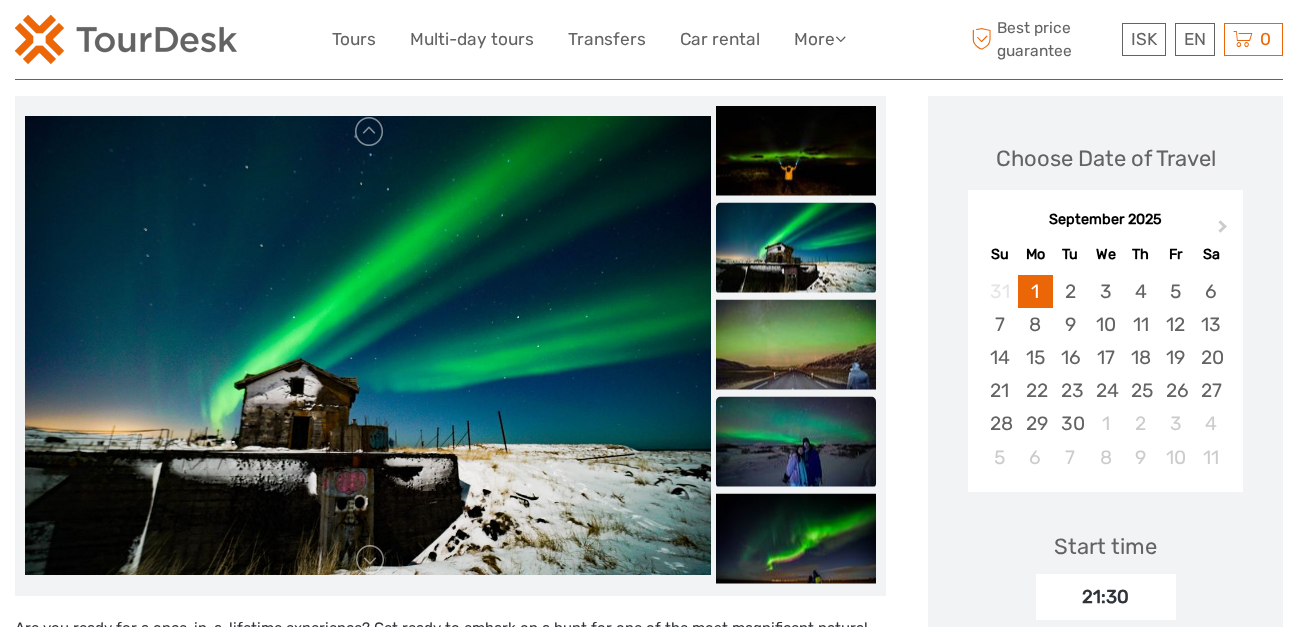 click at bounding box center (796, 441) 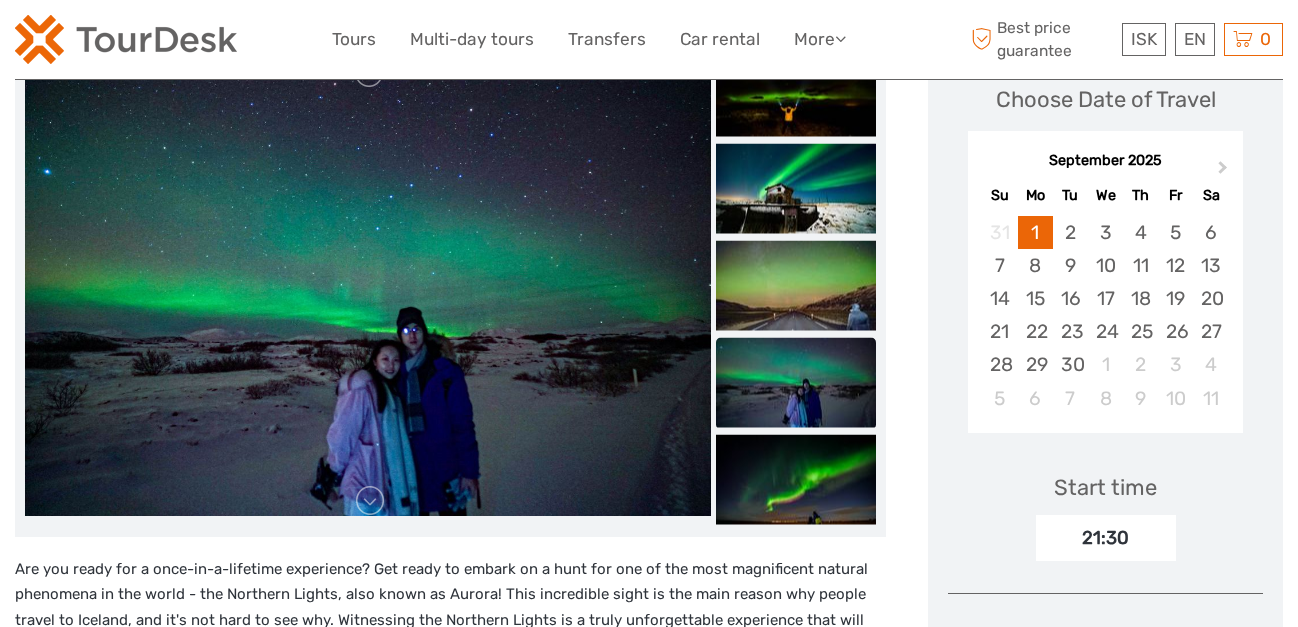 scroll, scrollTop: 301, scrollLeft: 0, axis: vertical 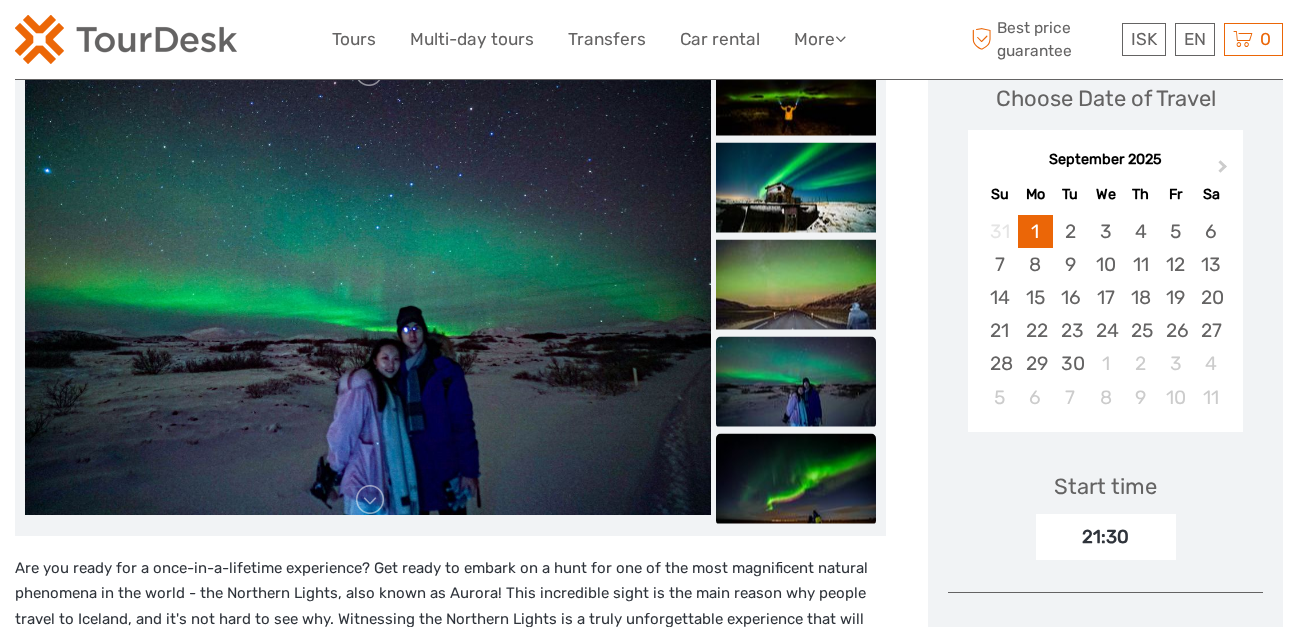 click at bounding box center [796, 478] 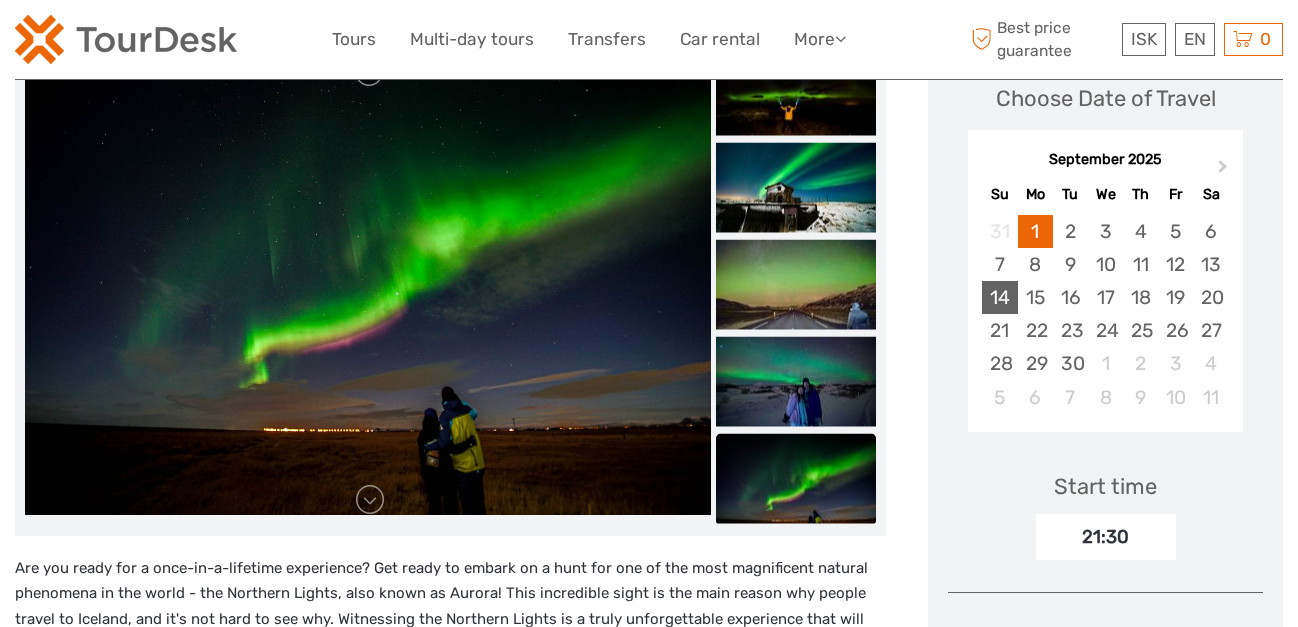 click on "14" at bounding box center [999, 297] 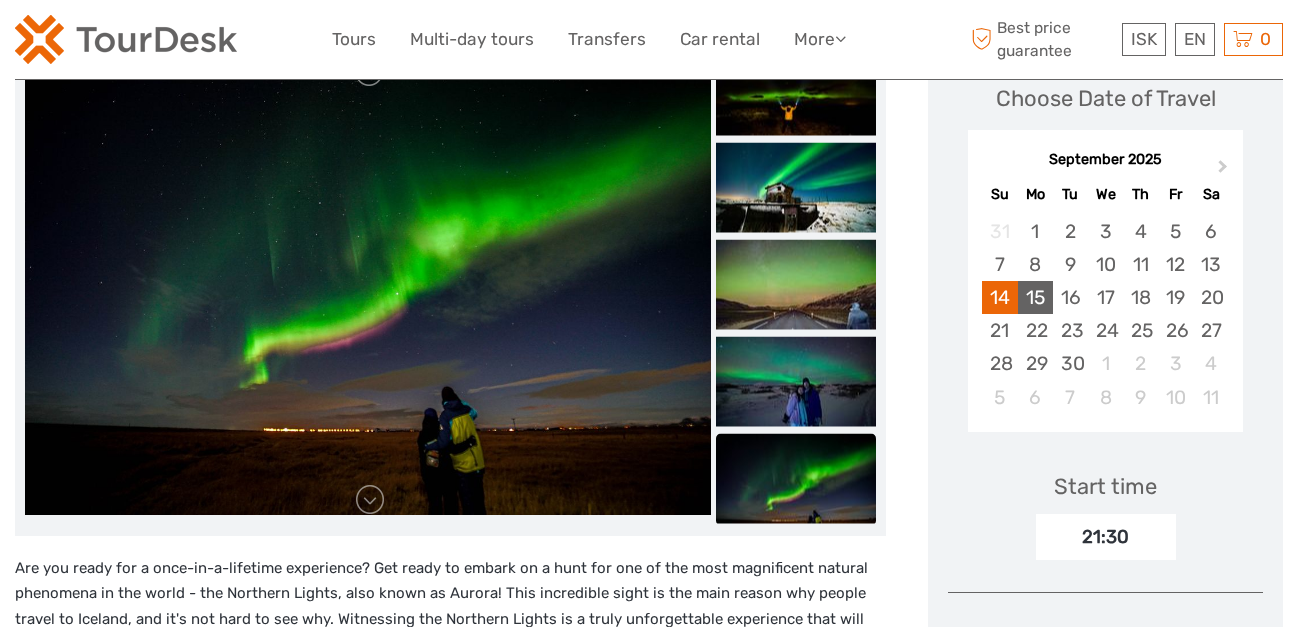 click on "15" at bounding box center [1035, 297] 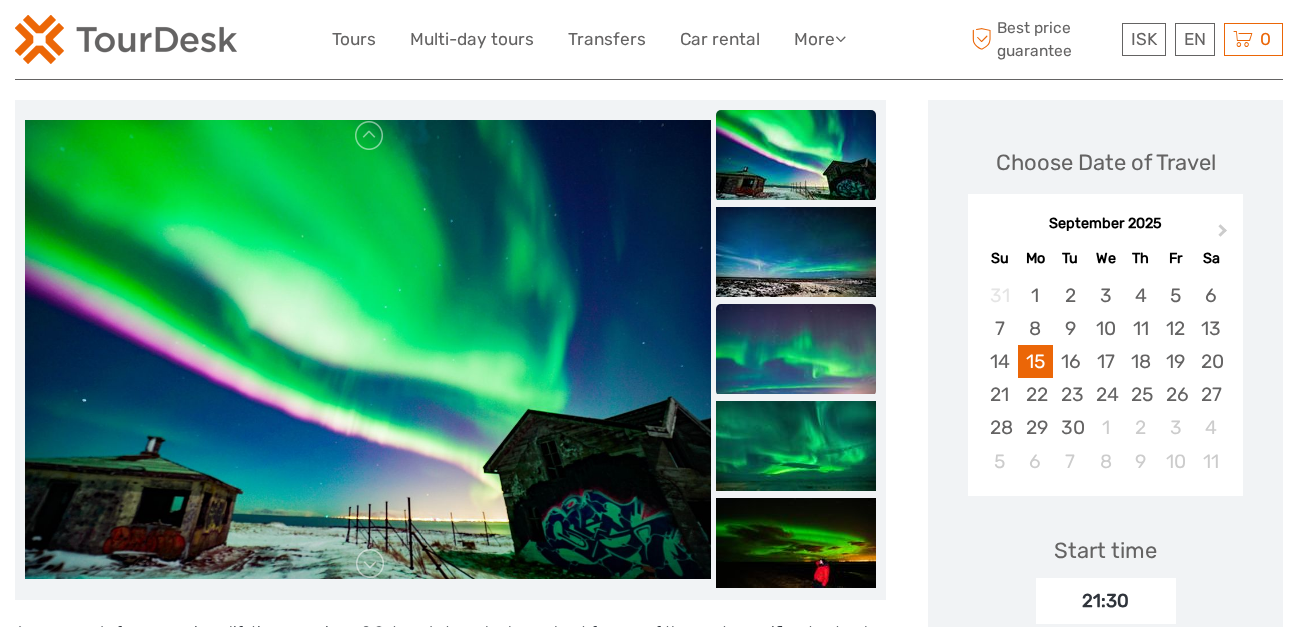 scroll, scrollTop: 230, scrollLeft: 0, axis: vertical 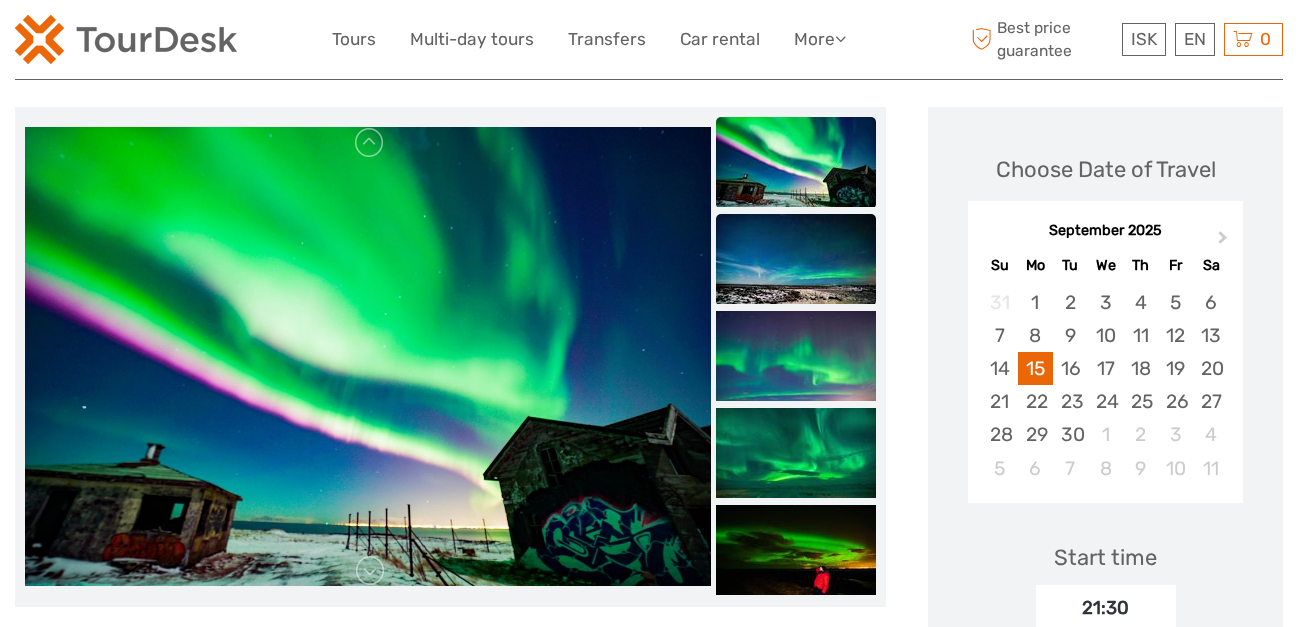 click at bounding box center [796, 259] 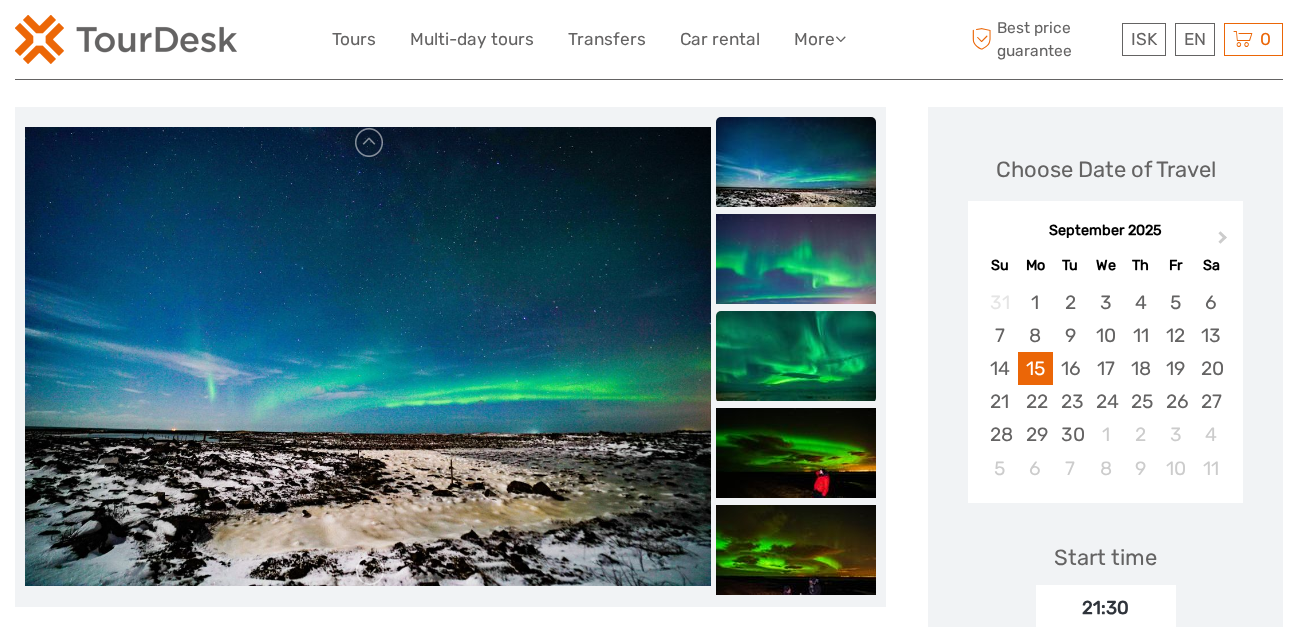 click at bounding box center [796, 356] 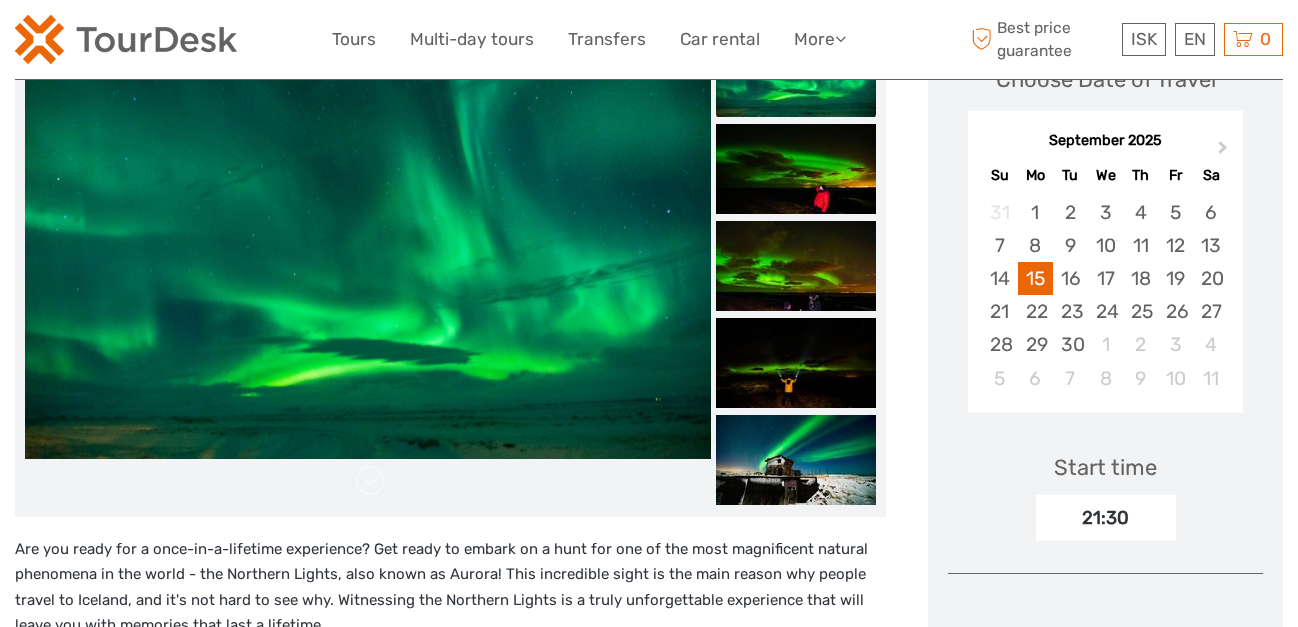 scroll, scrollTop: 326, scrollLeft: 0, axis: vertical 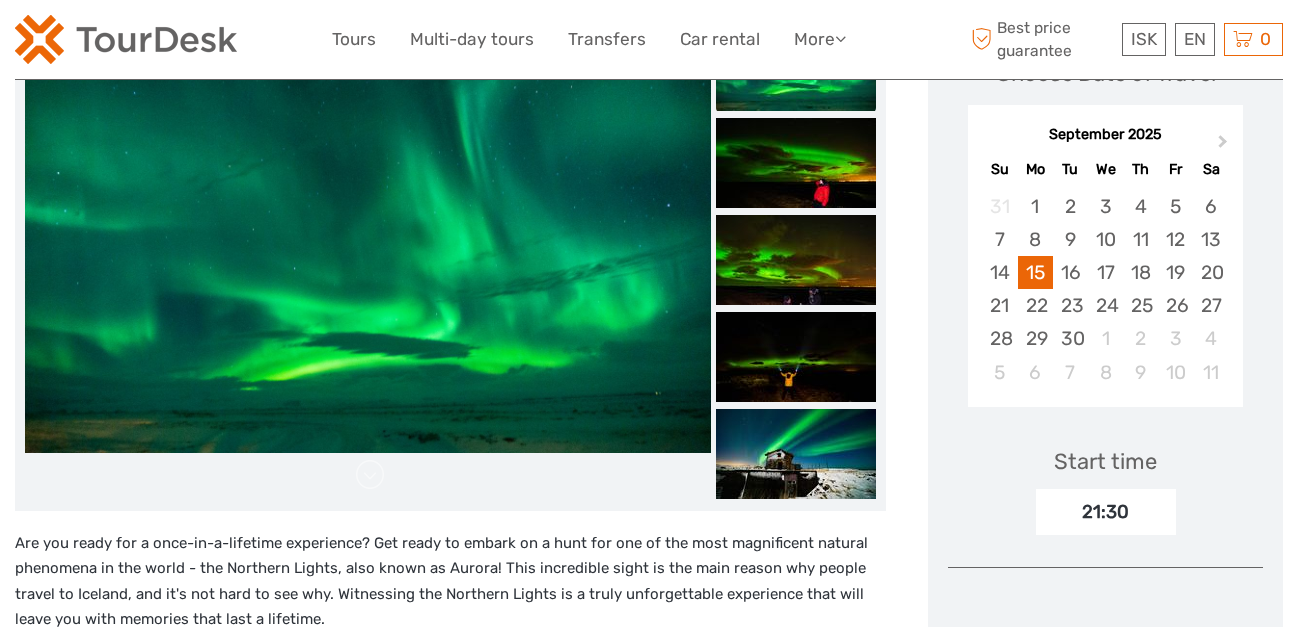 click at bounding box center [796, 357] 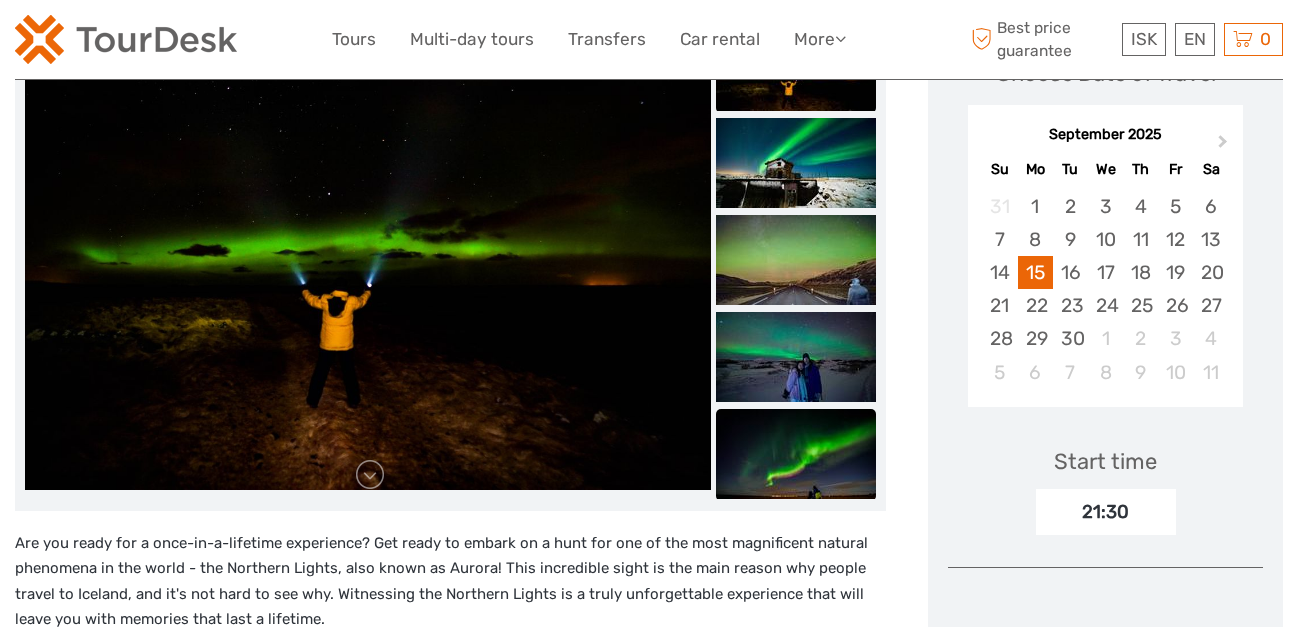 click at bounding box center [796, 454] 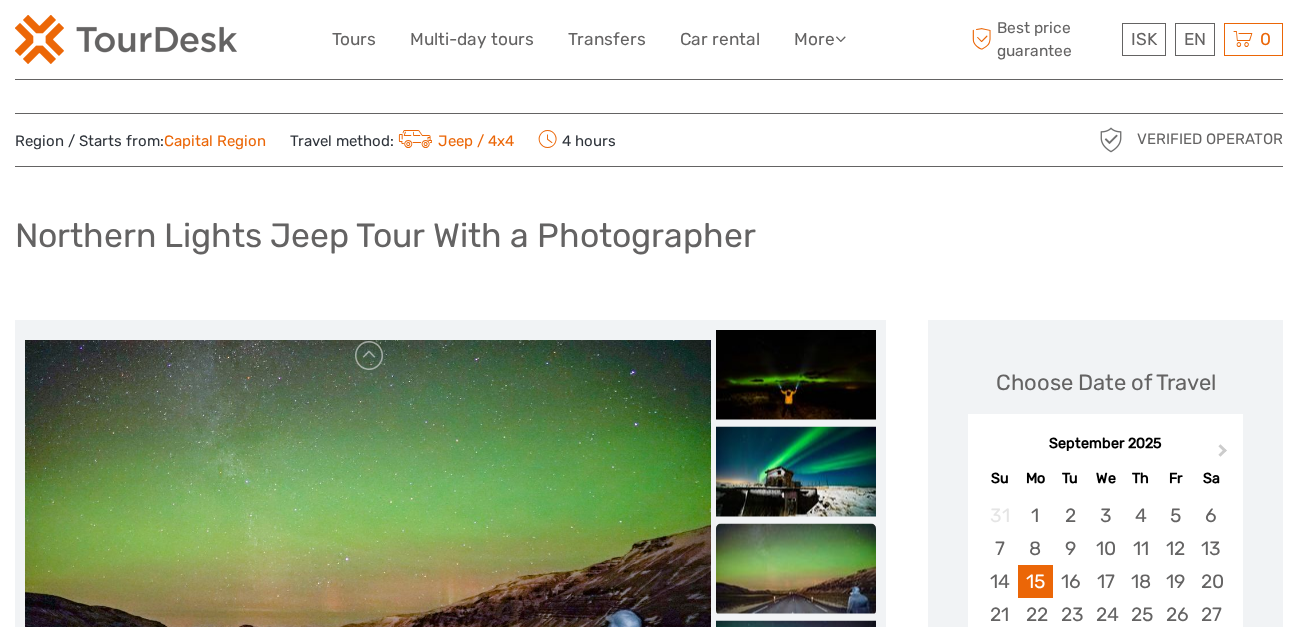 scroll, scrollTop: 0, scrollLeft: 0, axis: both 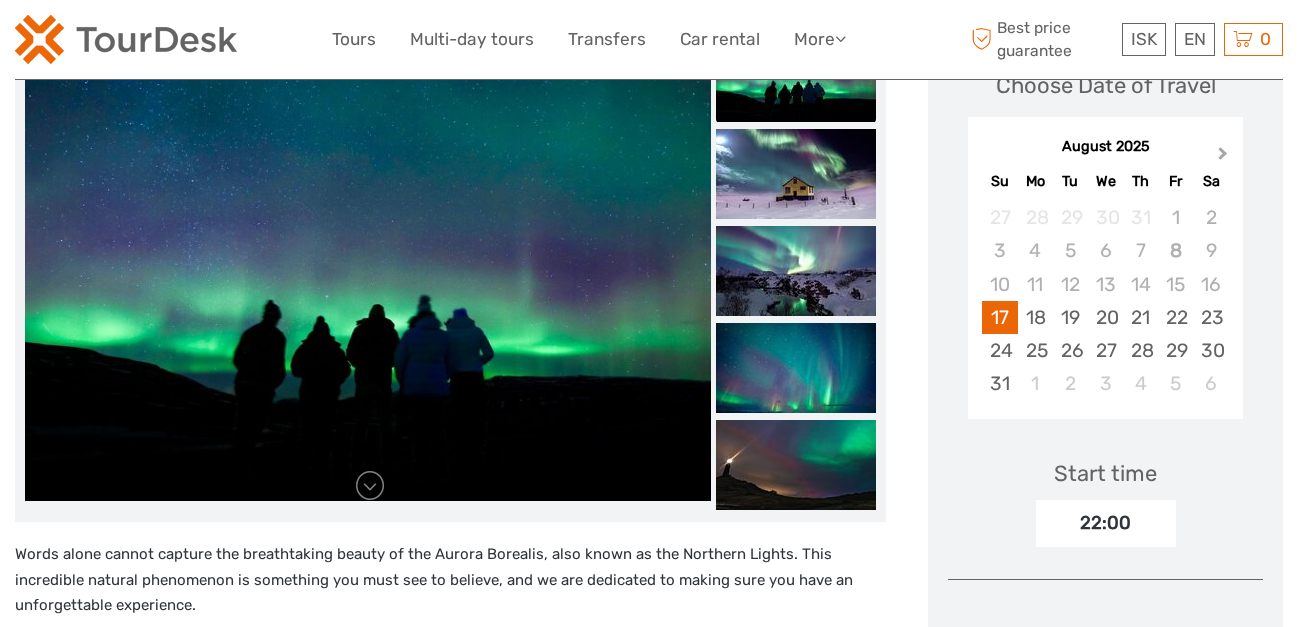 click on "Next Month" at bounding box center (1225, 158) 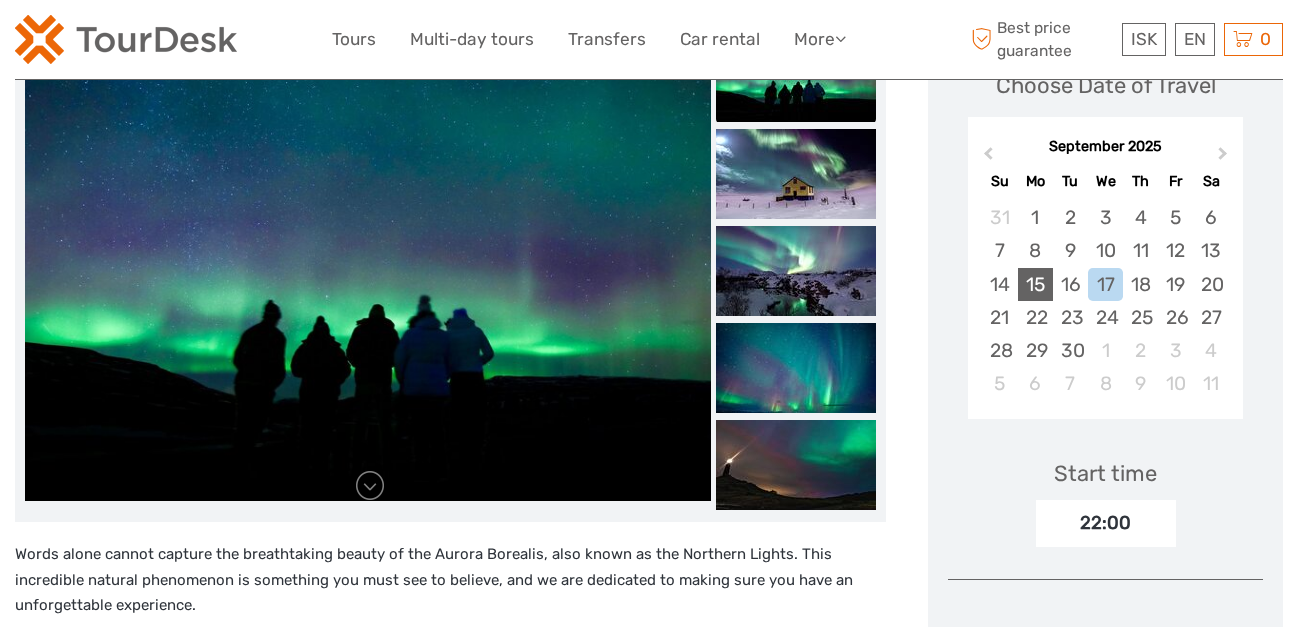 click on "15" at bounding box center [1035, 284] 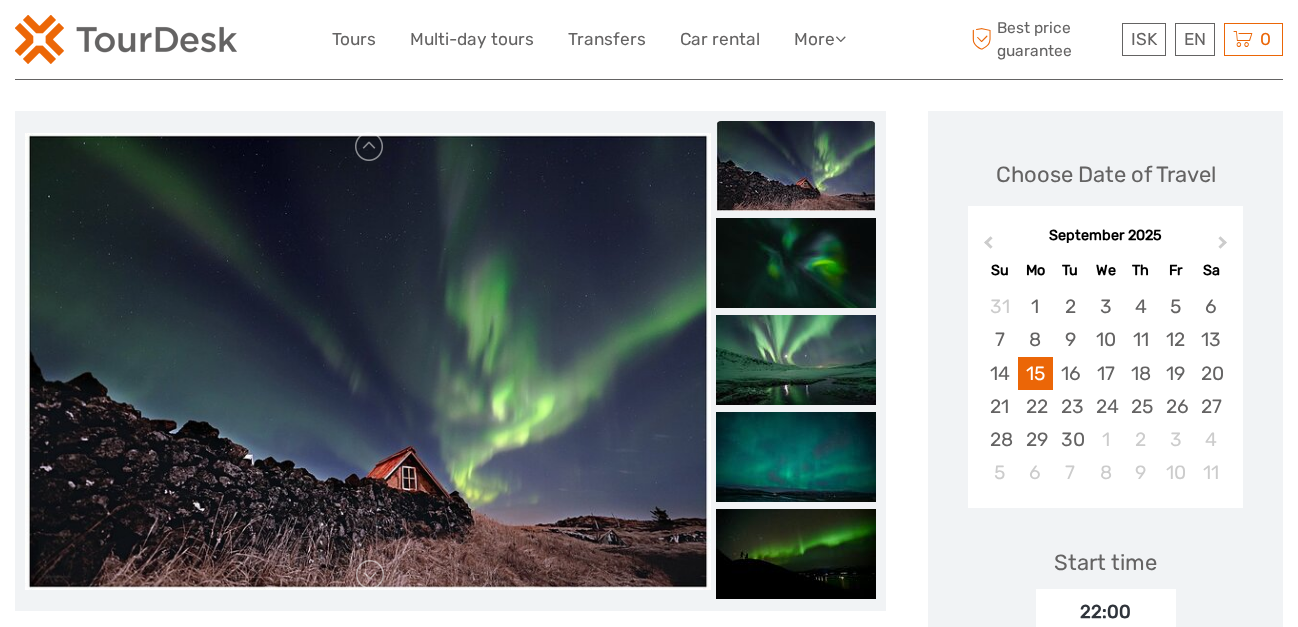 scroll, scrollTop: 0, scrollLeft: 0, axis: both 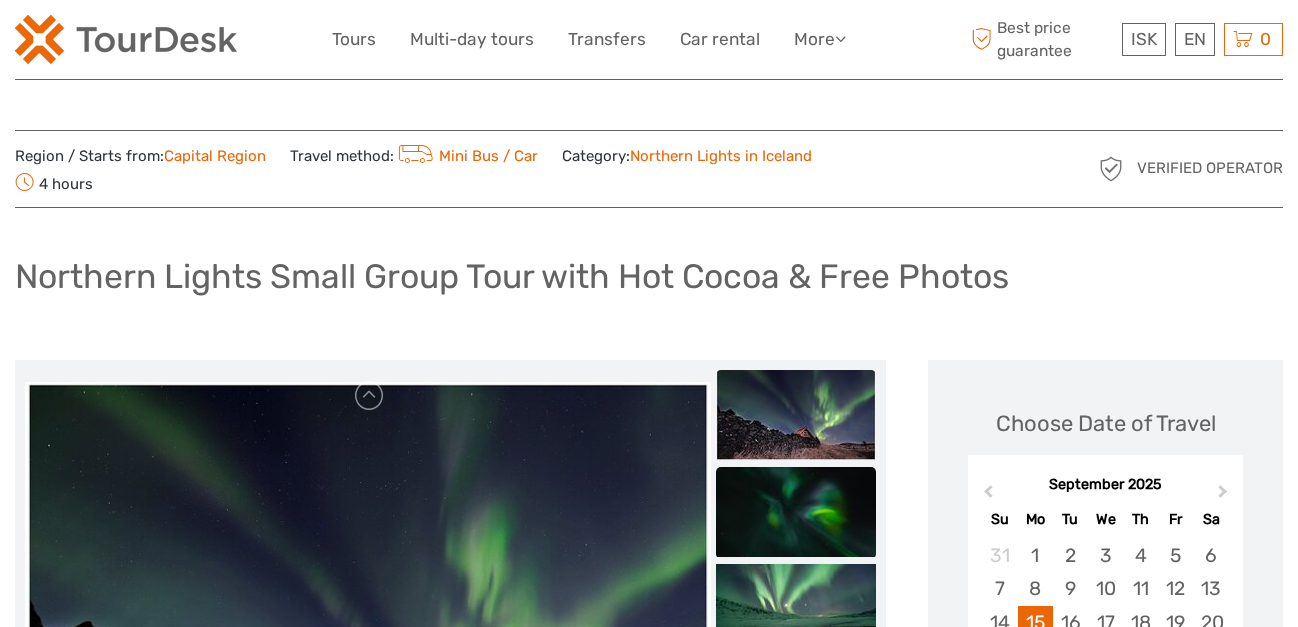 click at bounding box center (796, 512) 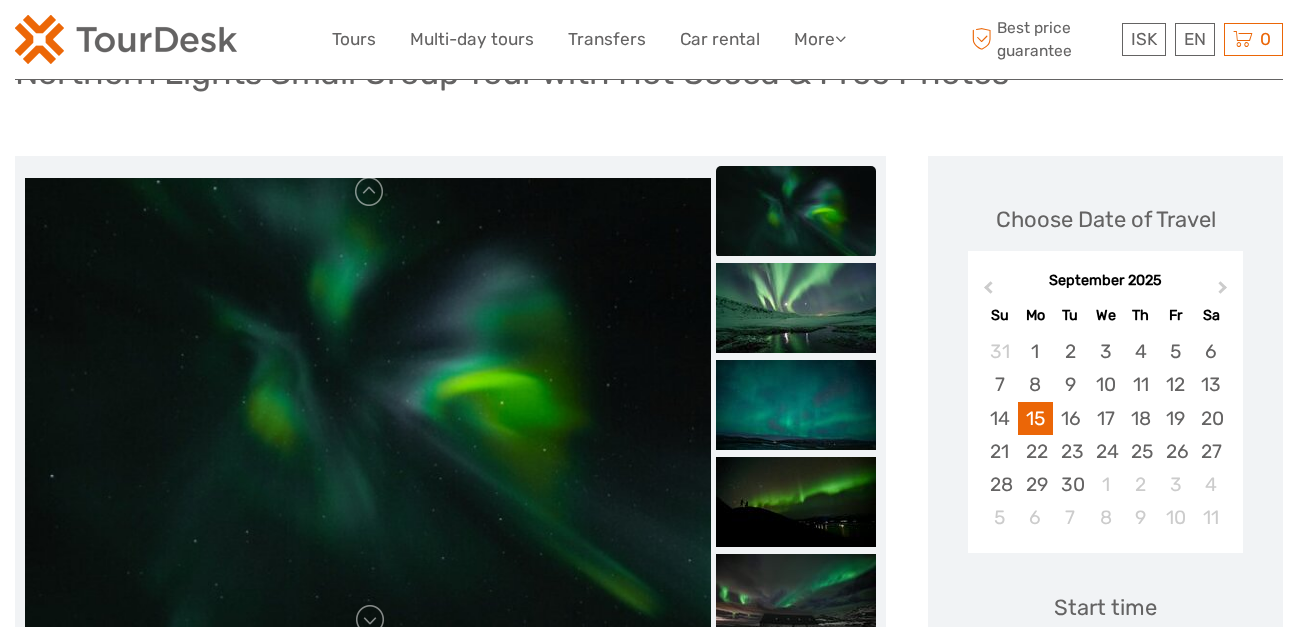 scroll, scrollTop: 208, scrollLeft: 0, axis: vertical 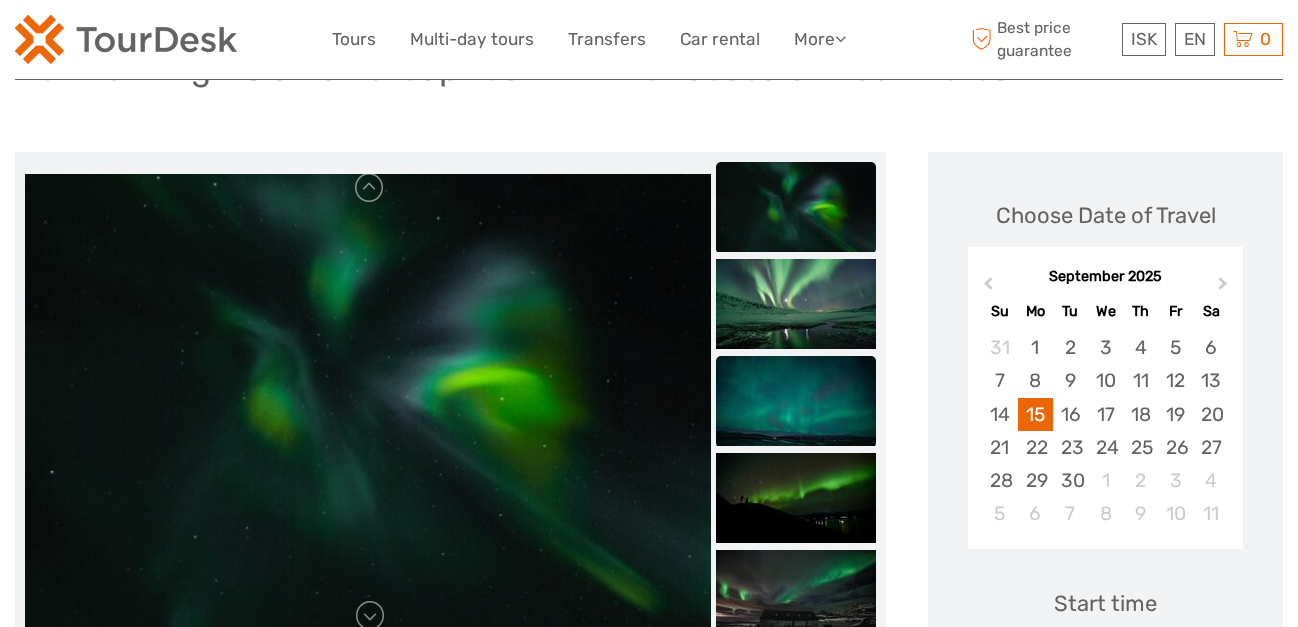 click at bounding box center (796, 401) 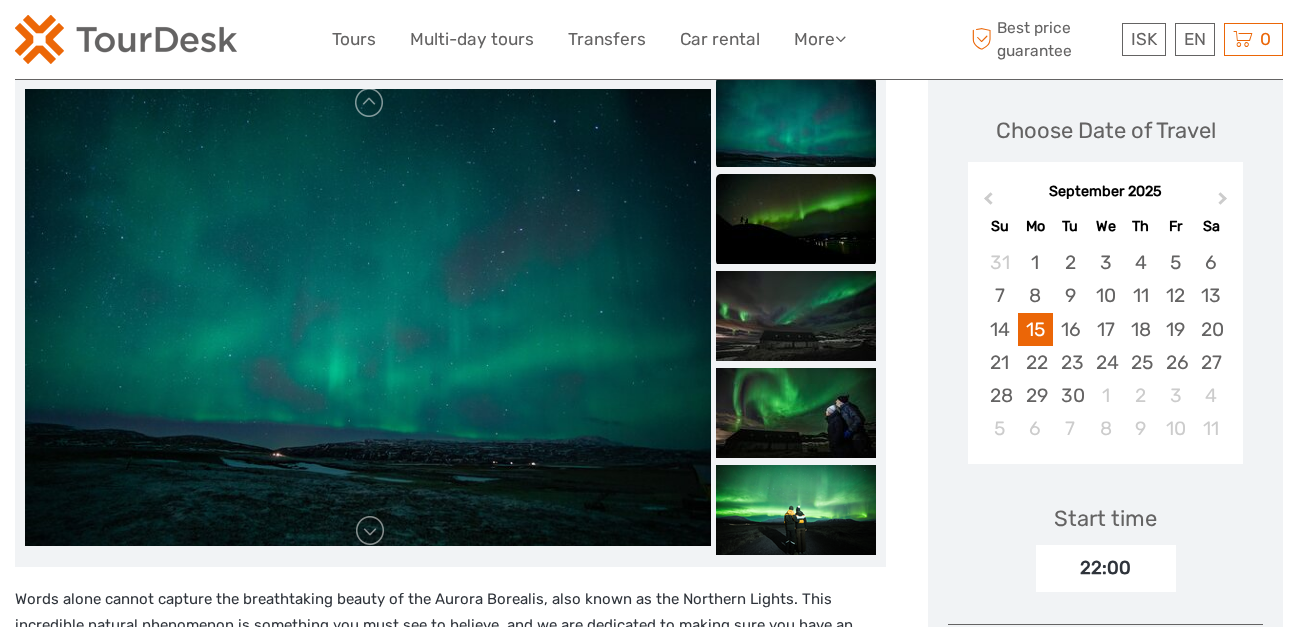scroll, scrollTop: 295, scrollLeft: 0, axis: vertical 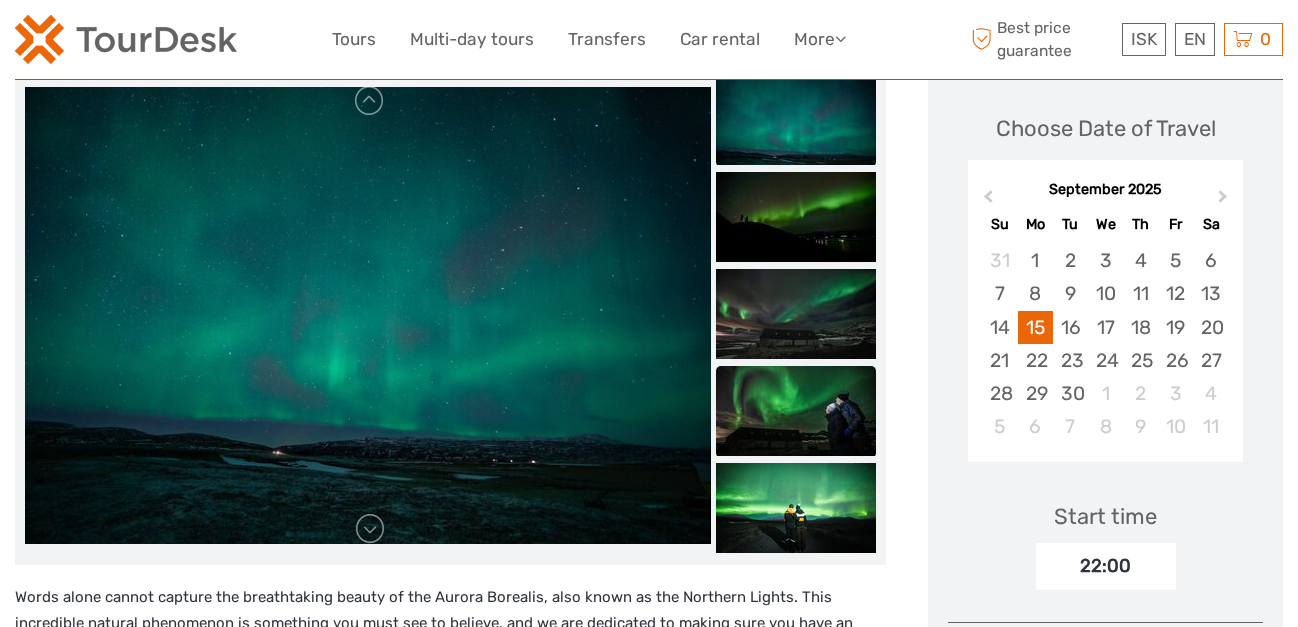 click at bounding box center [796, 411] 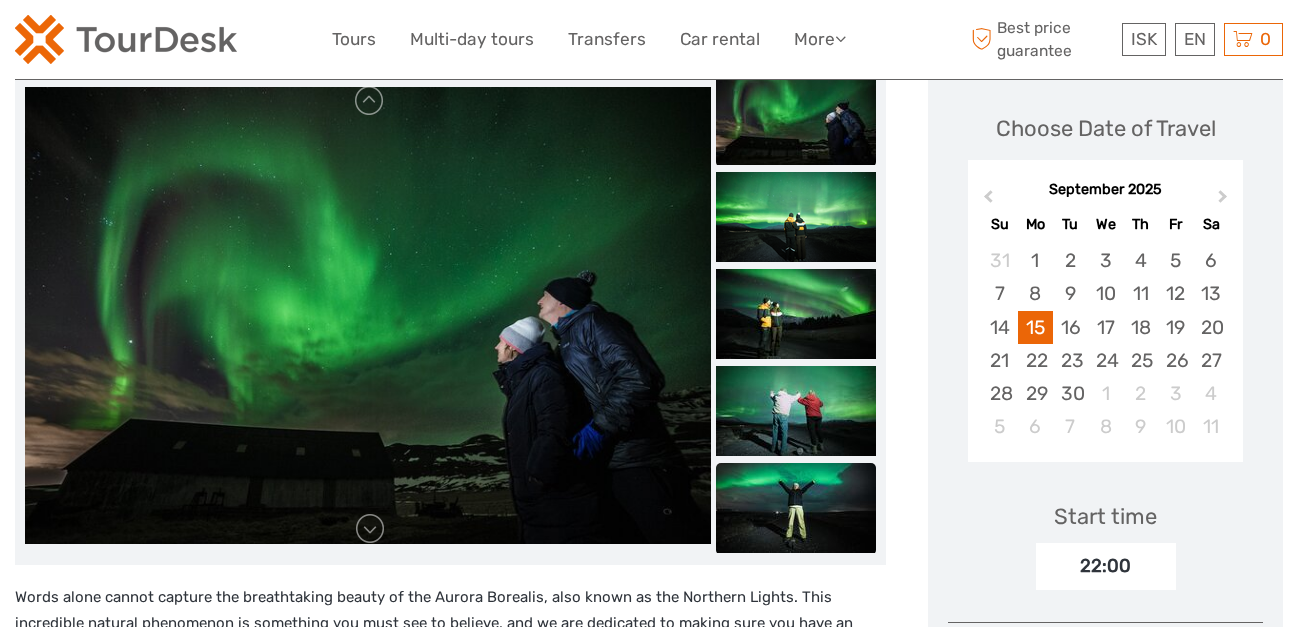 click at bounding box center [796, 508] 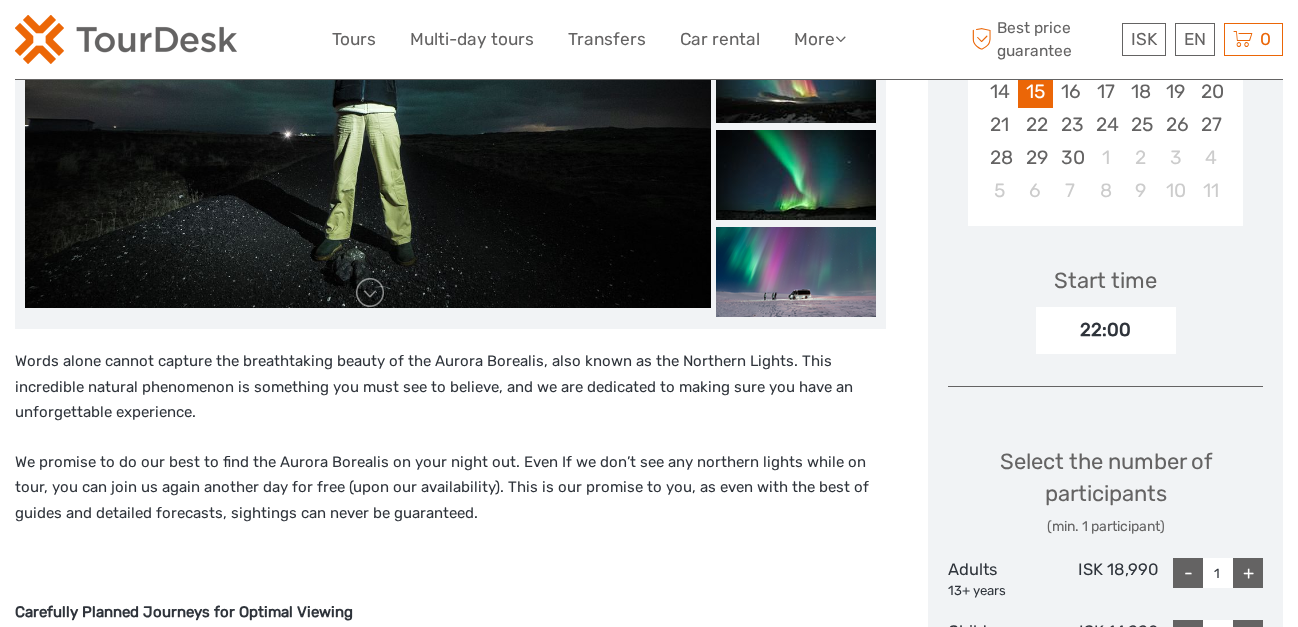 scroll, scrollTop: 537, scrollLeft: 0, axis: vertical 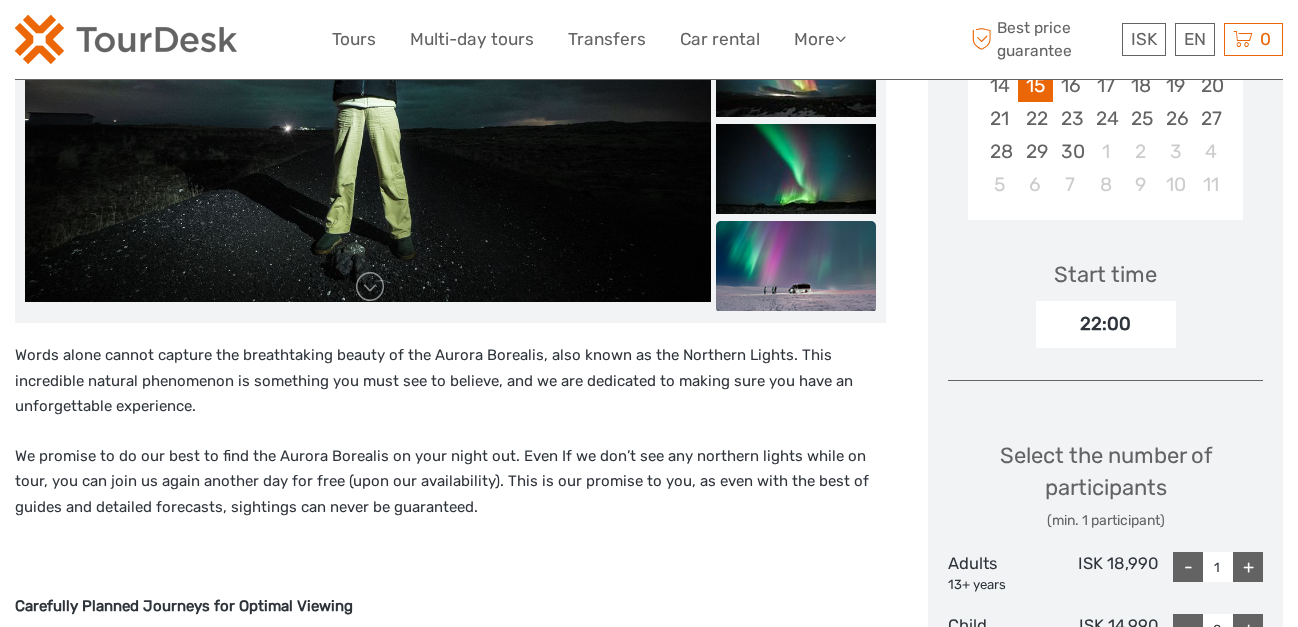 click at bounding box center [796, 266] 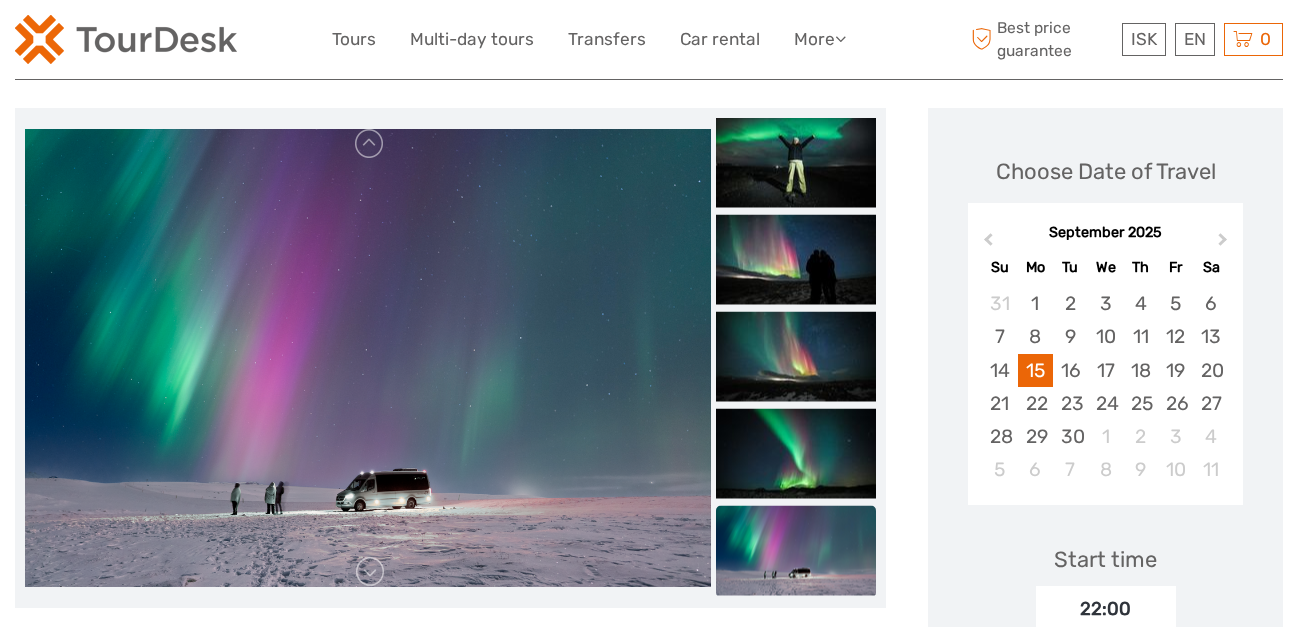 scroll, scrollTop: 250, scrollLeft: 0, axis: vertical 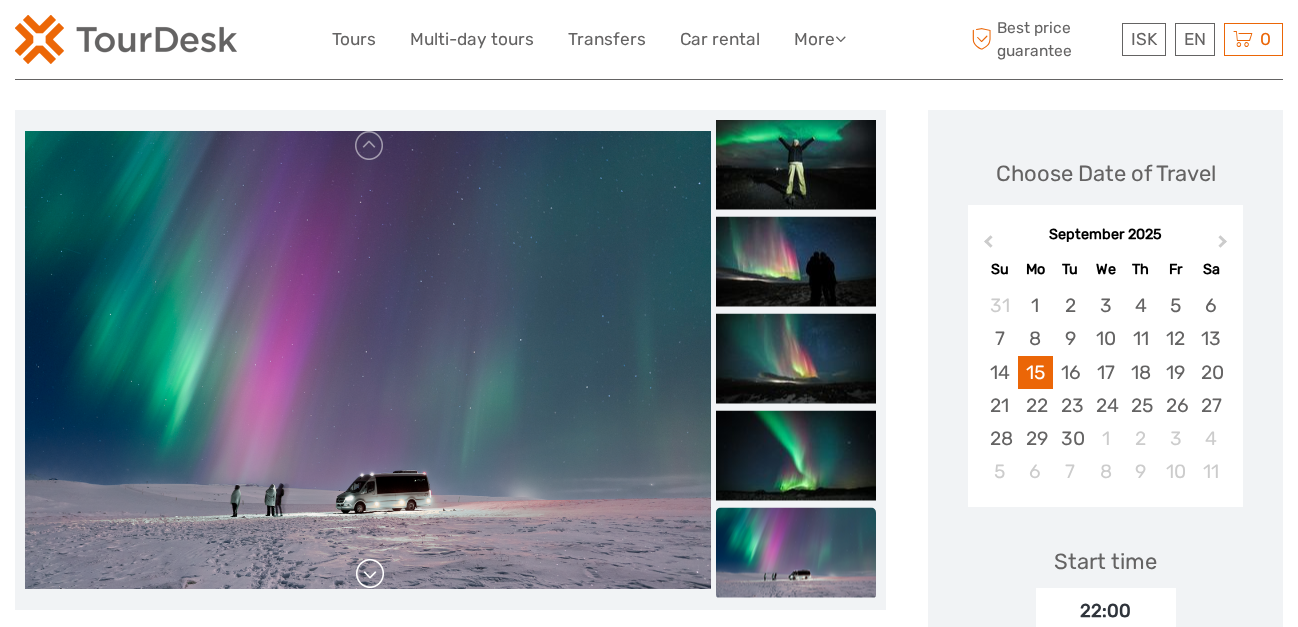 click at bounding box center [370, 574] 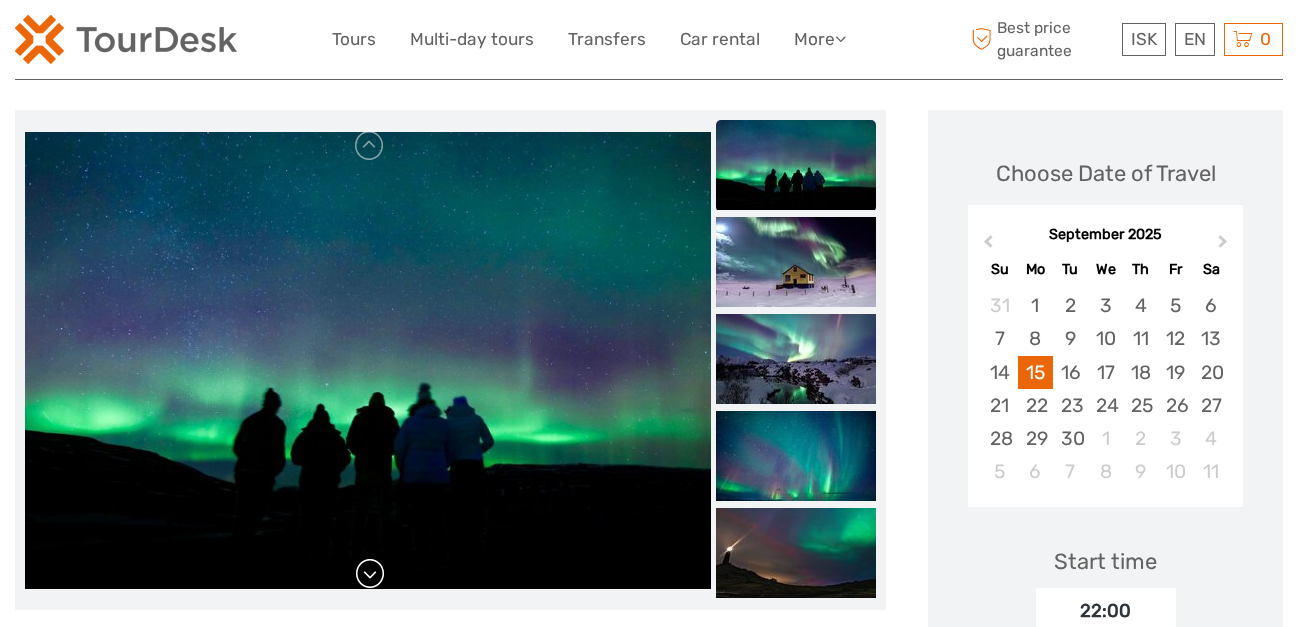 click at bounding box center [370, 574] 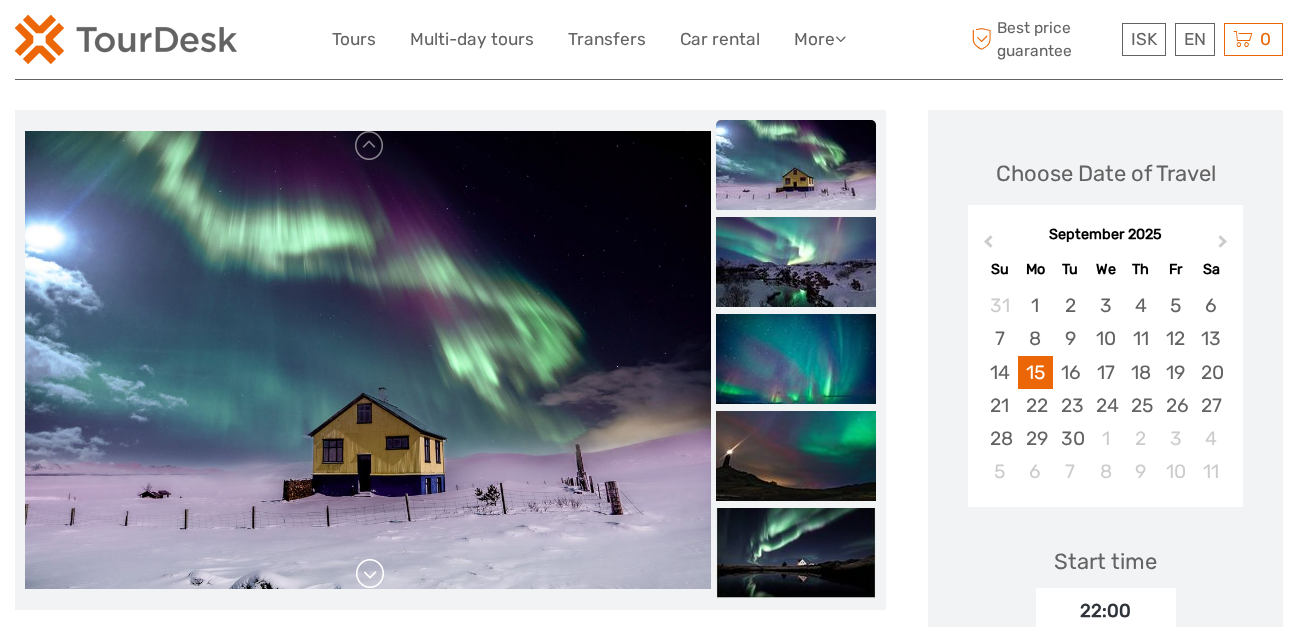 click at bounding box center [370, 574] 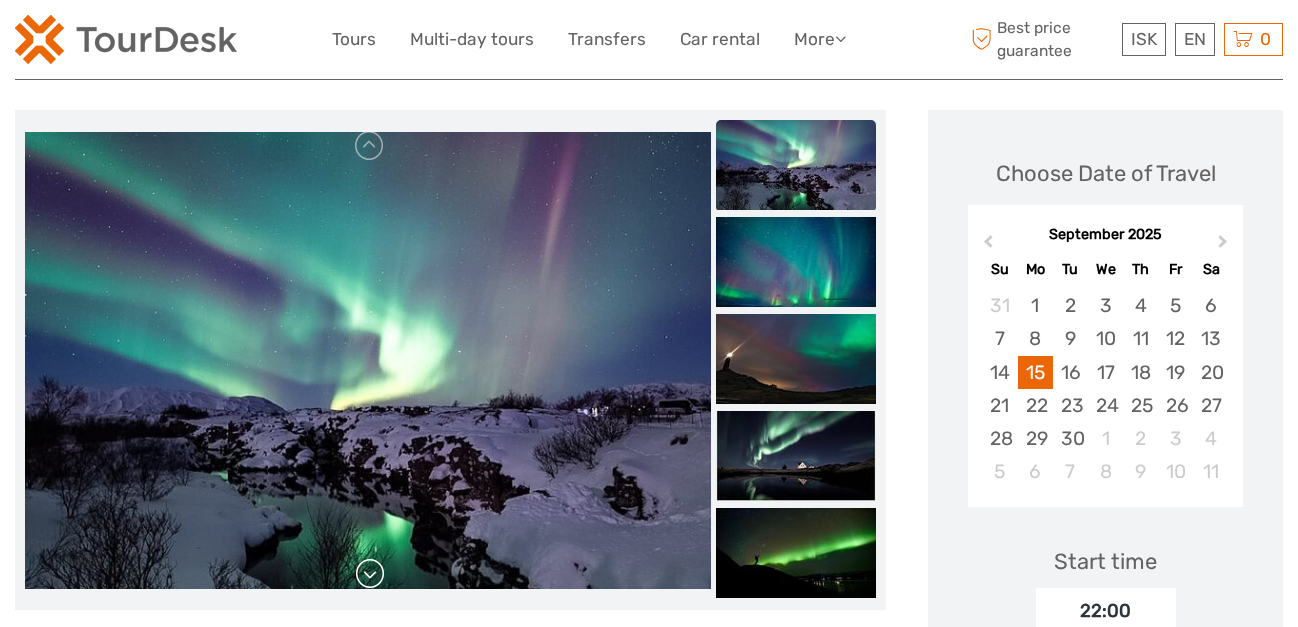 click at bounding box center (370, 574) 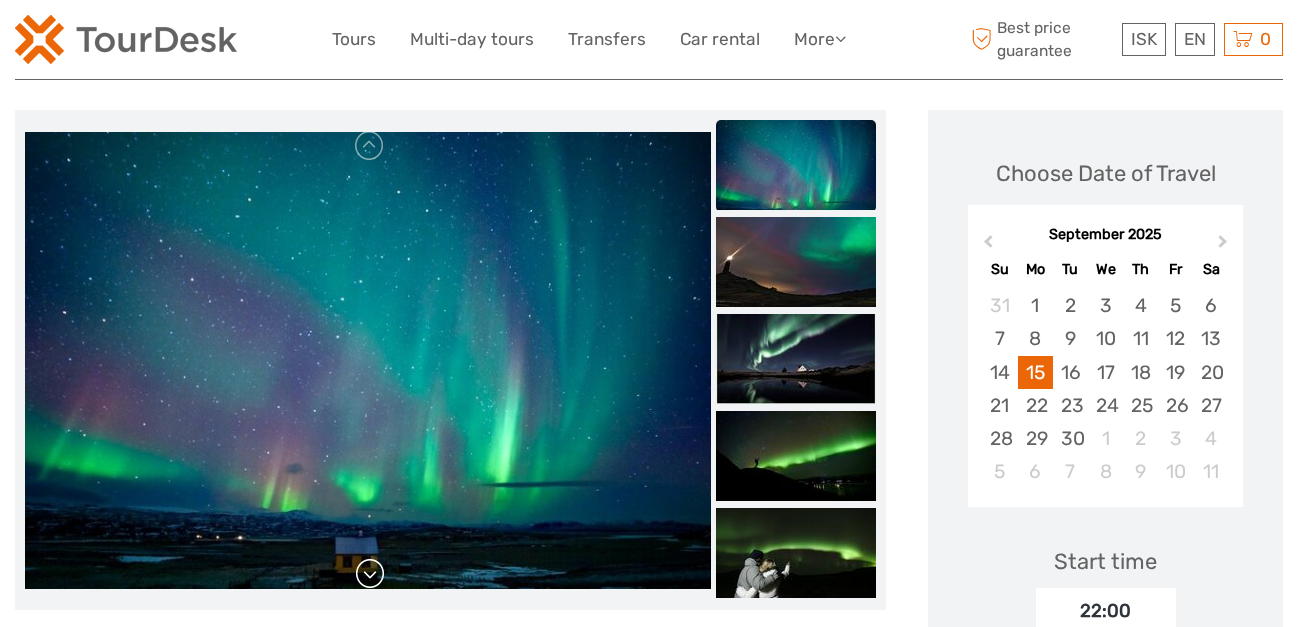 click at bounding box center [370, 574] 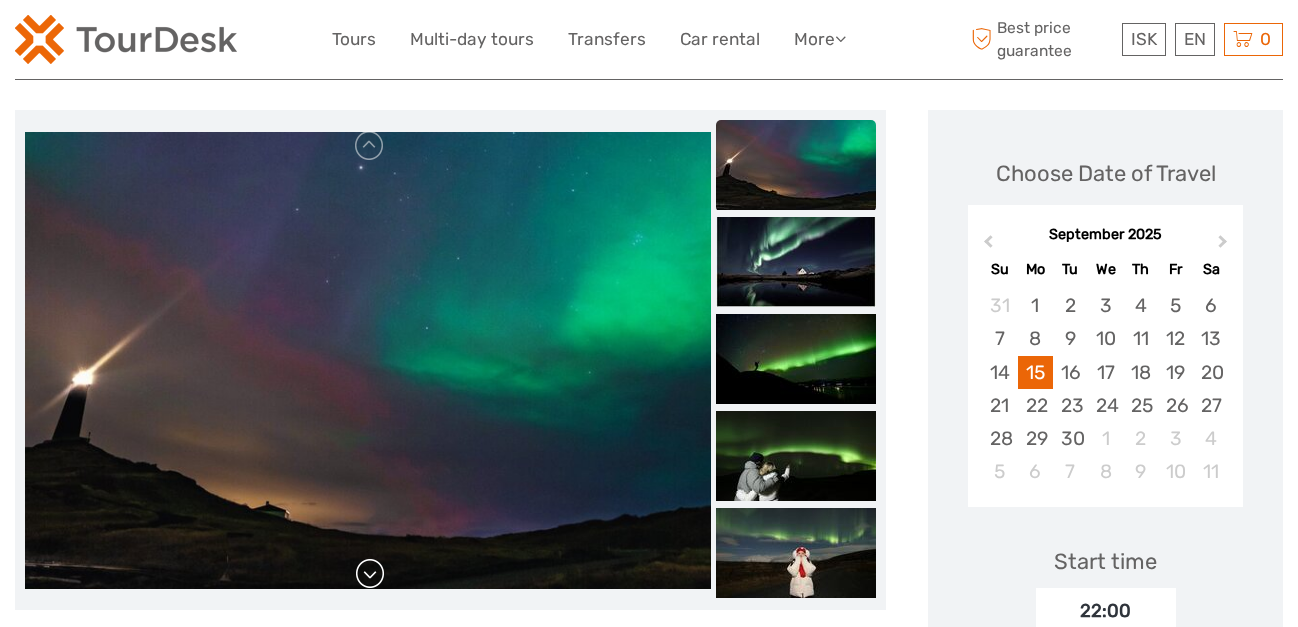 click at bounding box center [370, 574] 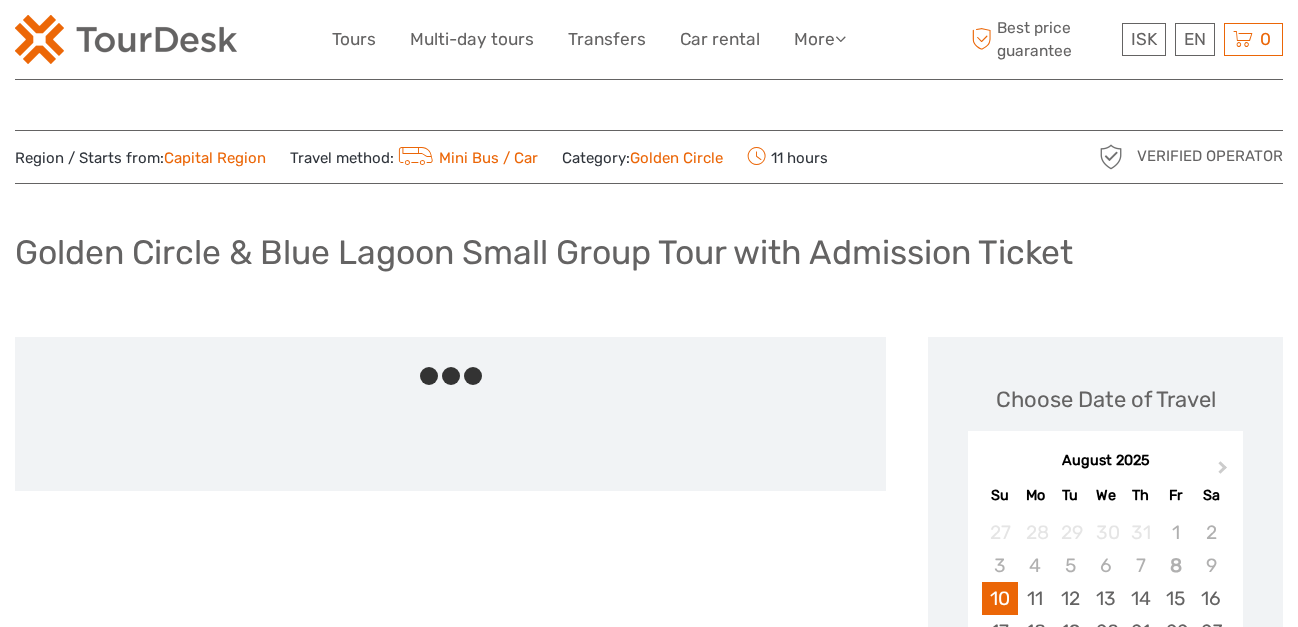 scroll, scrollTop: 0, scrollLeft: 0, axis: both 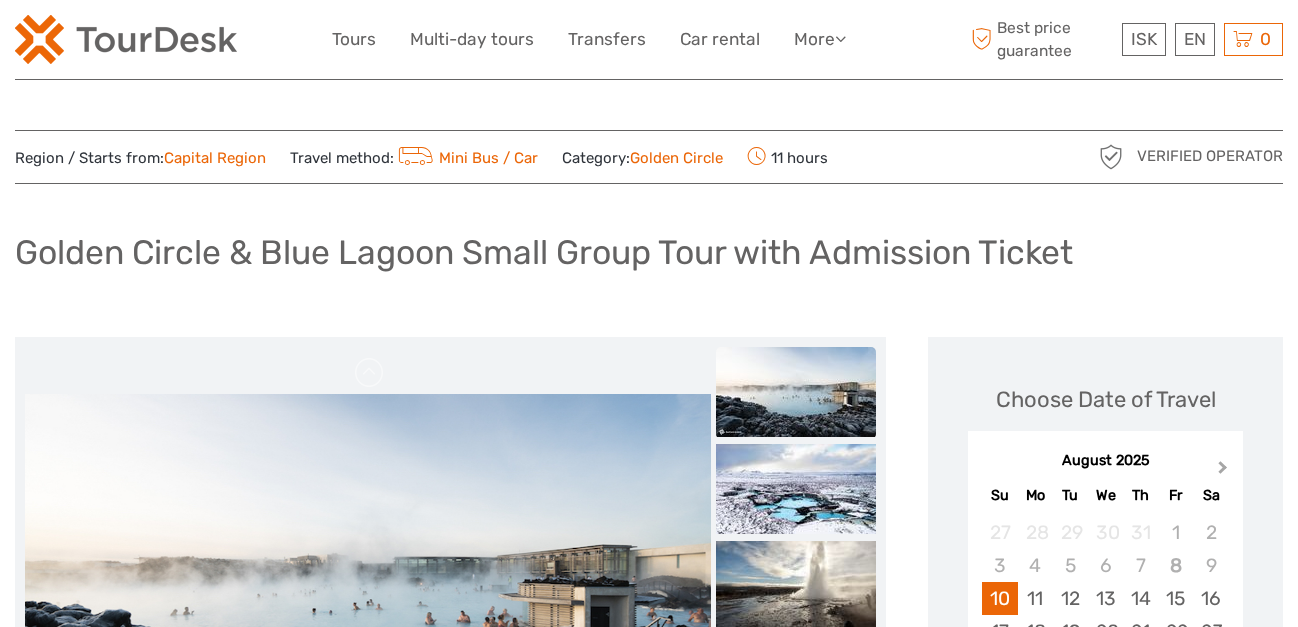 click on "Next Month" at bounding box center (1225, 472) 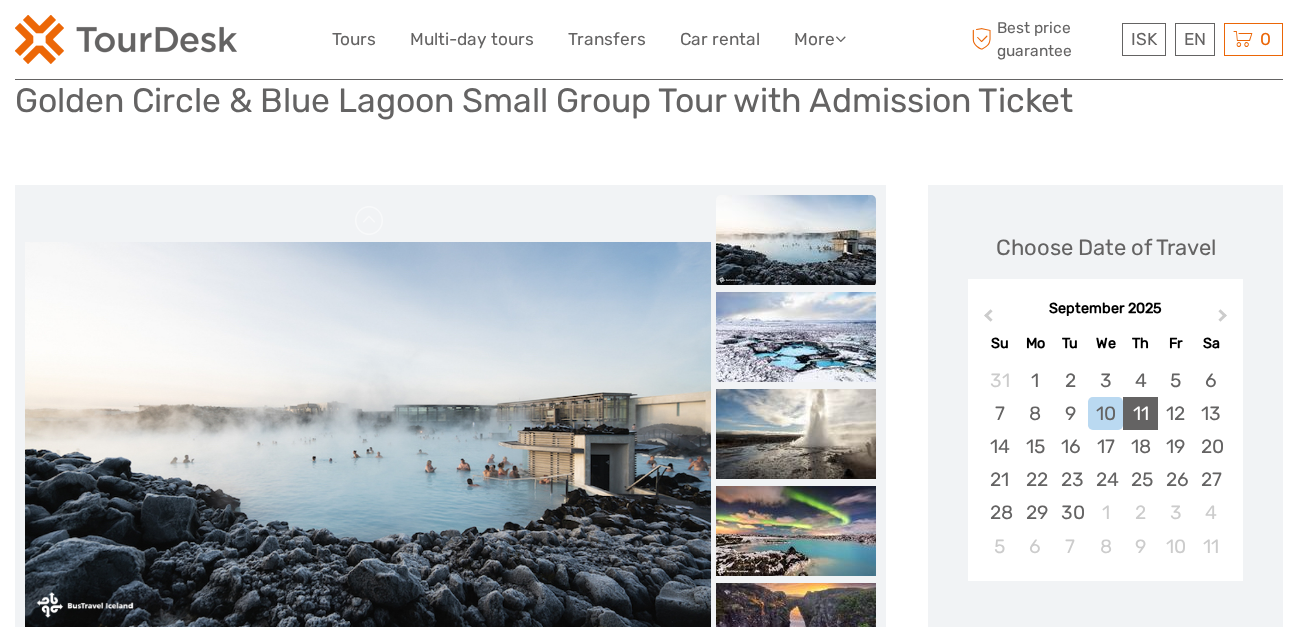 scroll, scrollTop: 153, scrollLeft: 0, axis: vertical 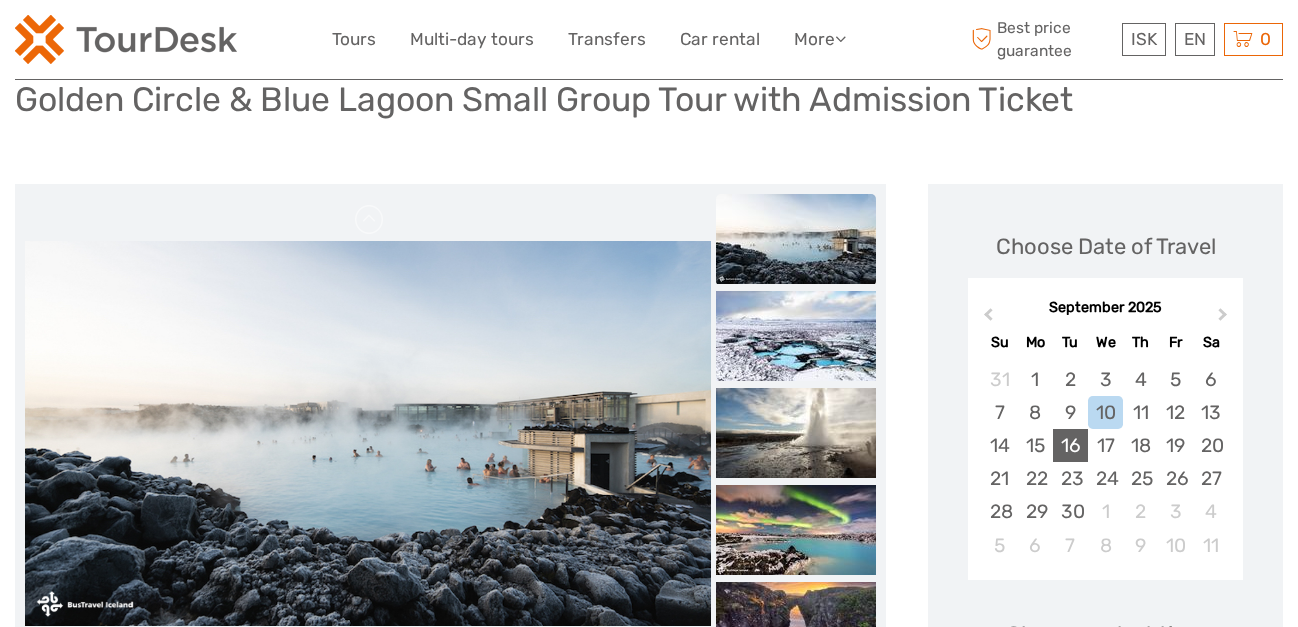 click on "16" at bounding box center [1070, 445] 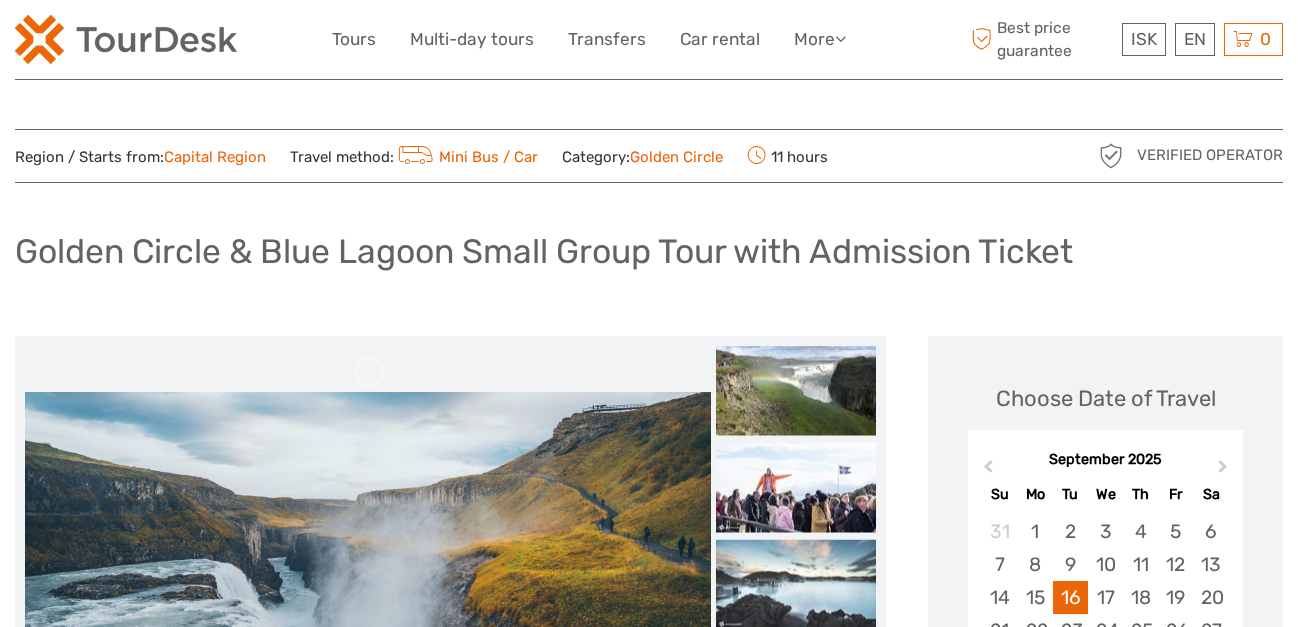 scroll, scrollTop: 7, scrollLeft: 0, axis: vertical 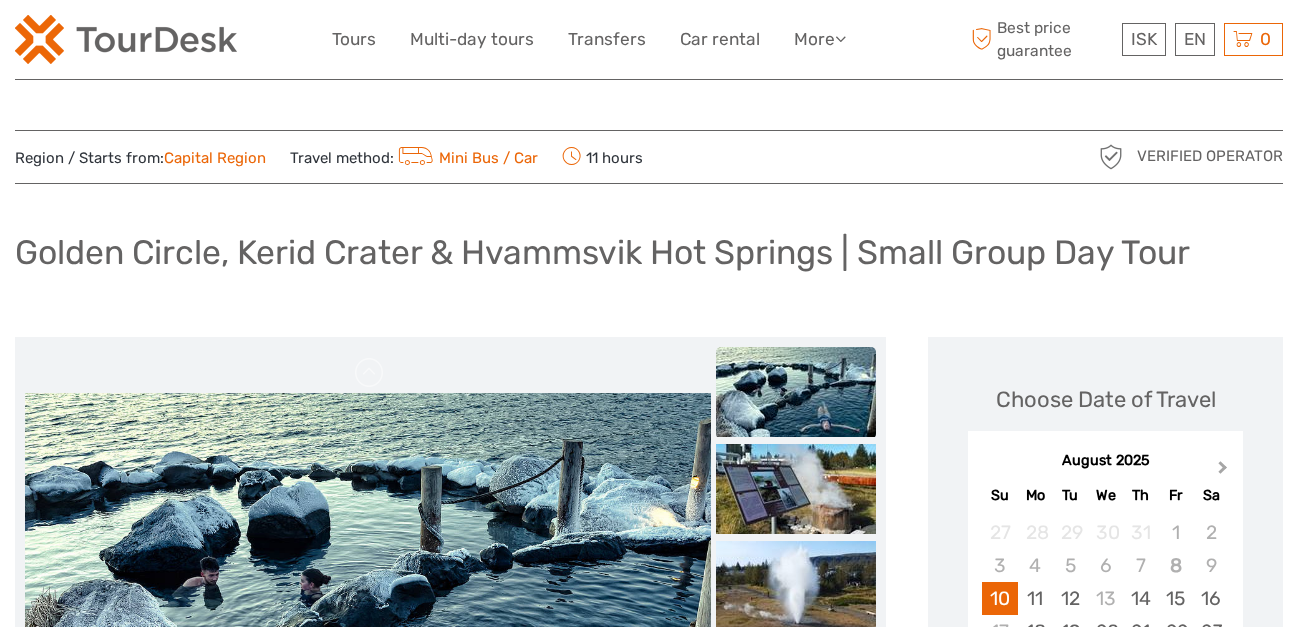 click on "Next Month" at bounding box center (1223, 471) 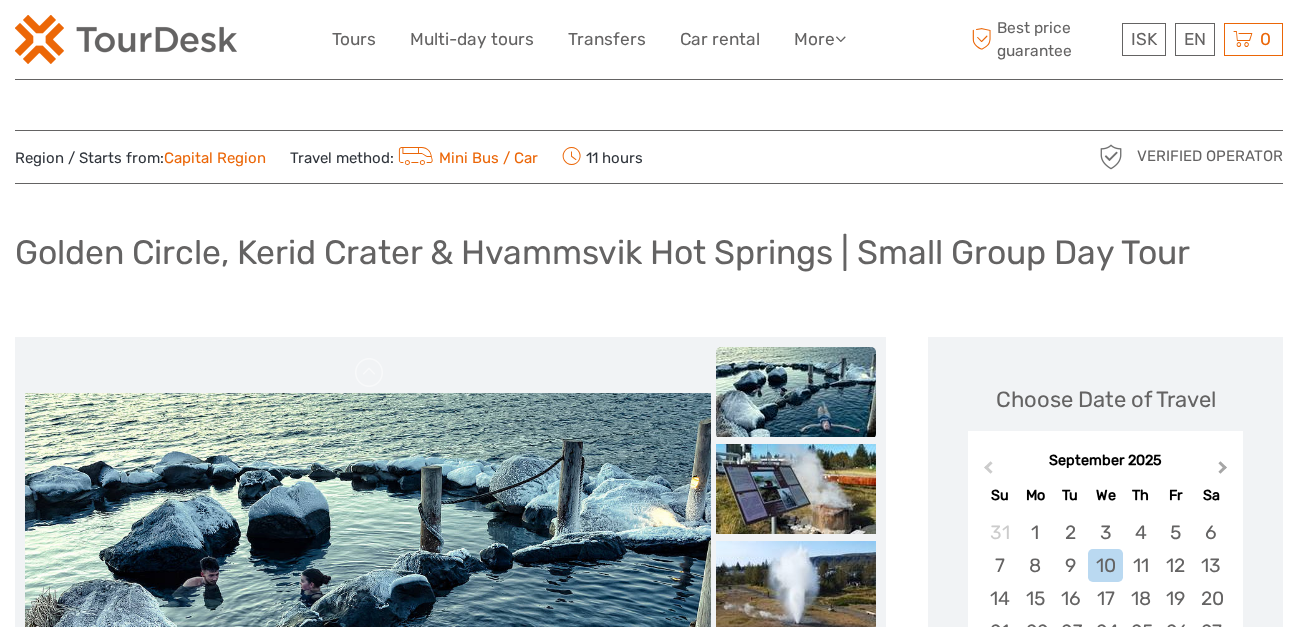 scroll, scrollTop: 0, scrollLeft: 0, axis: both 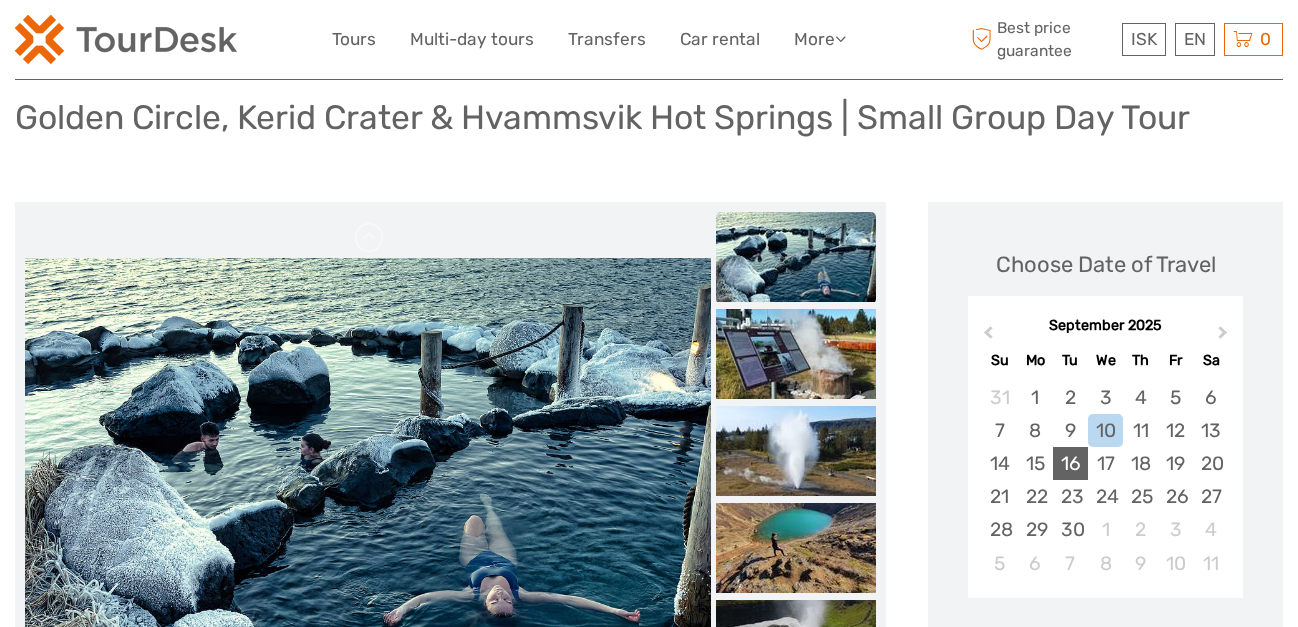 click on "16" at bounding box center [1070, 463] 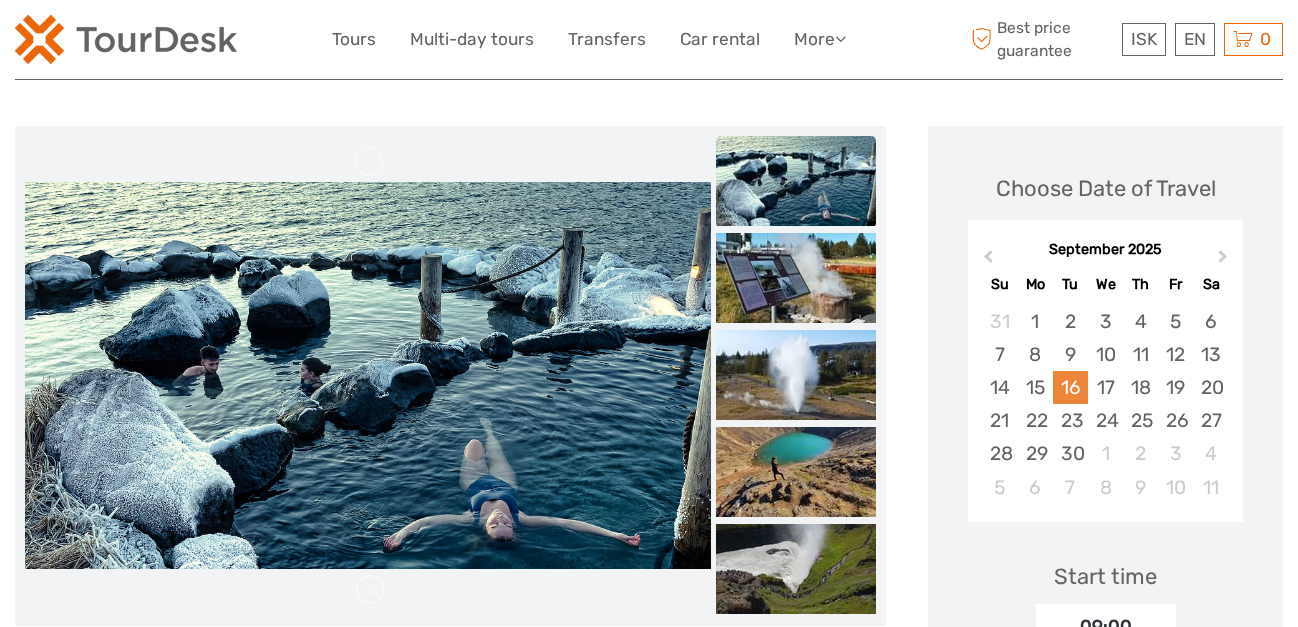 scroll, scrollTop: 216, scrollLeft: 0, axis: vertical 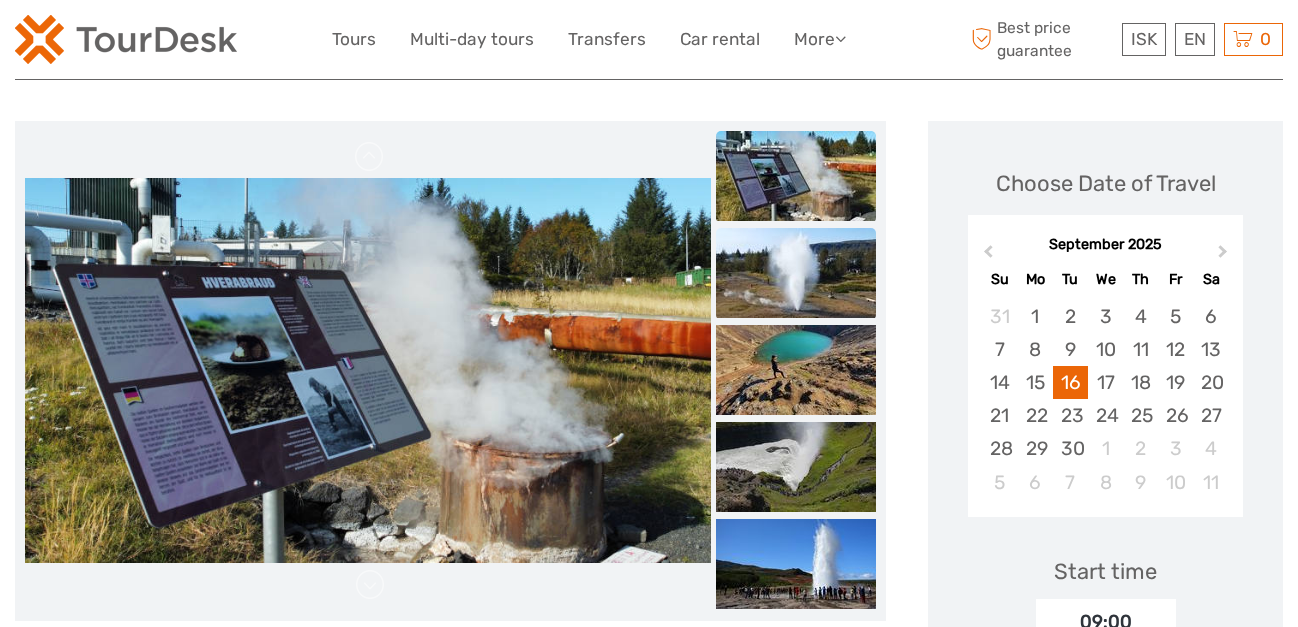 click at bounding box center (796, 273) 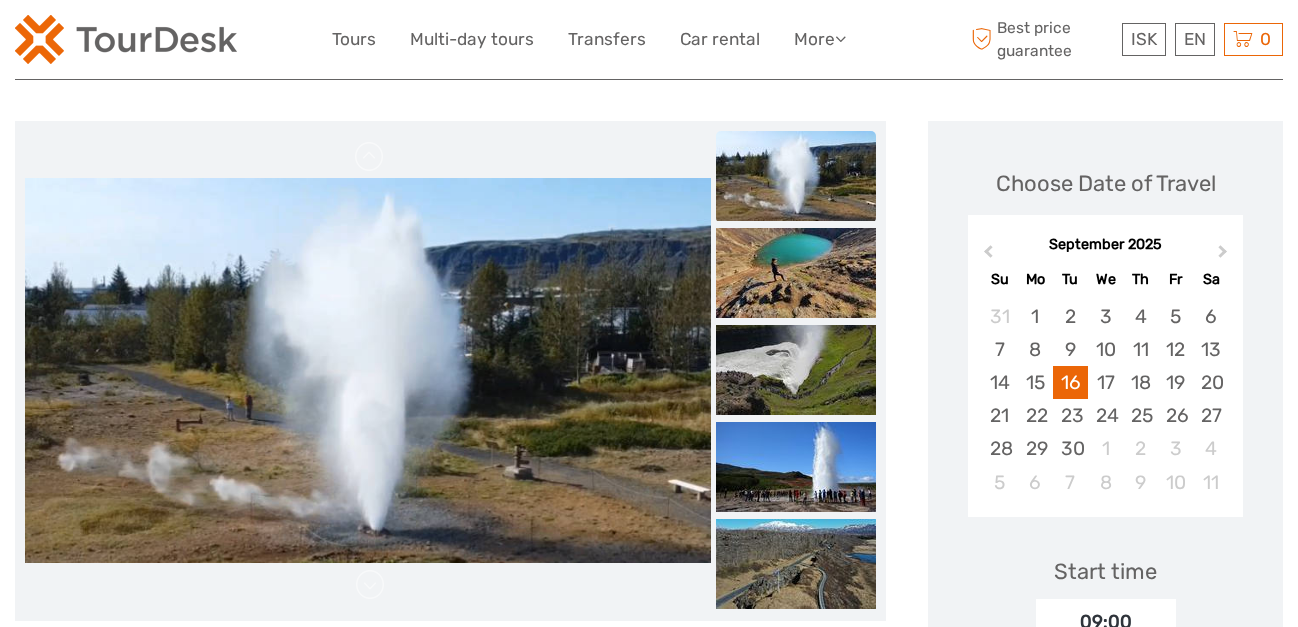 click at bounding box center (796, 273) 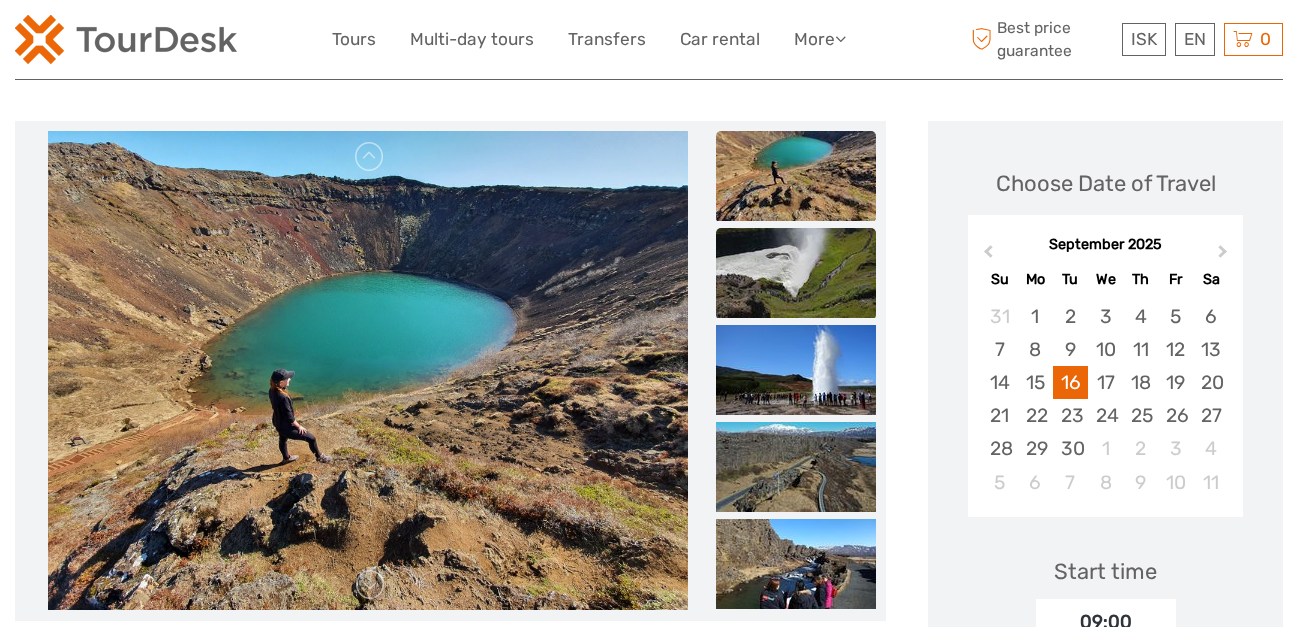 click at bounding box center [796, 273] 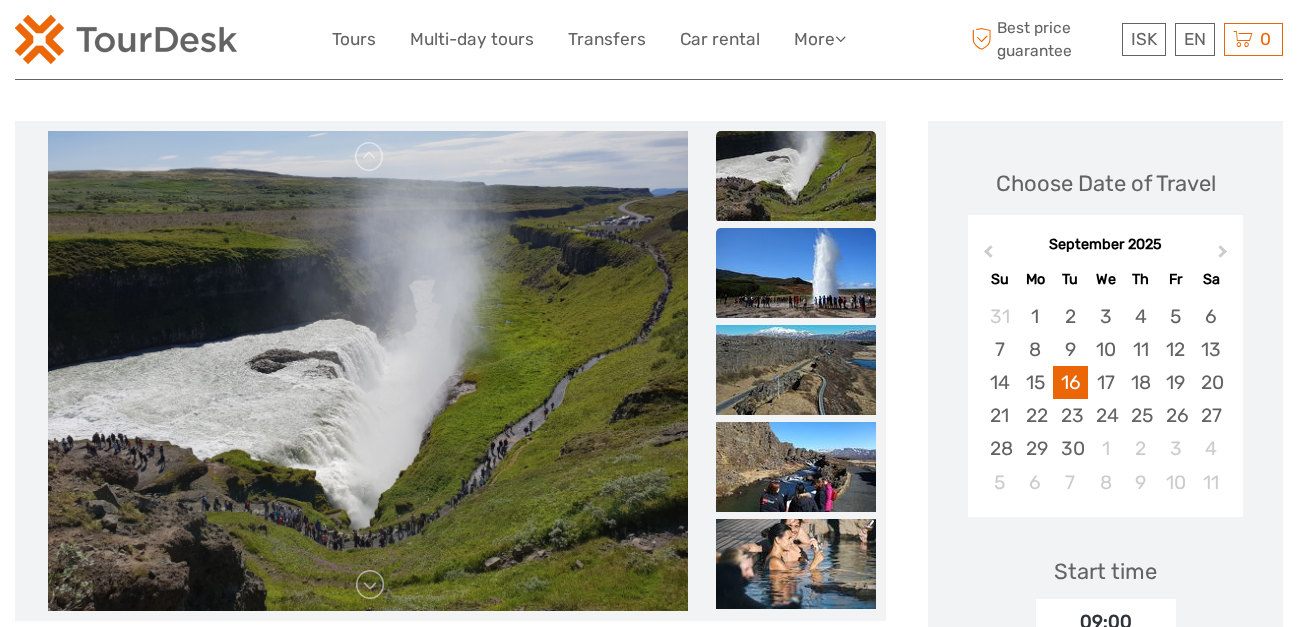 click at bounding box center [796, 273] 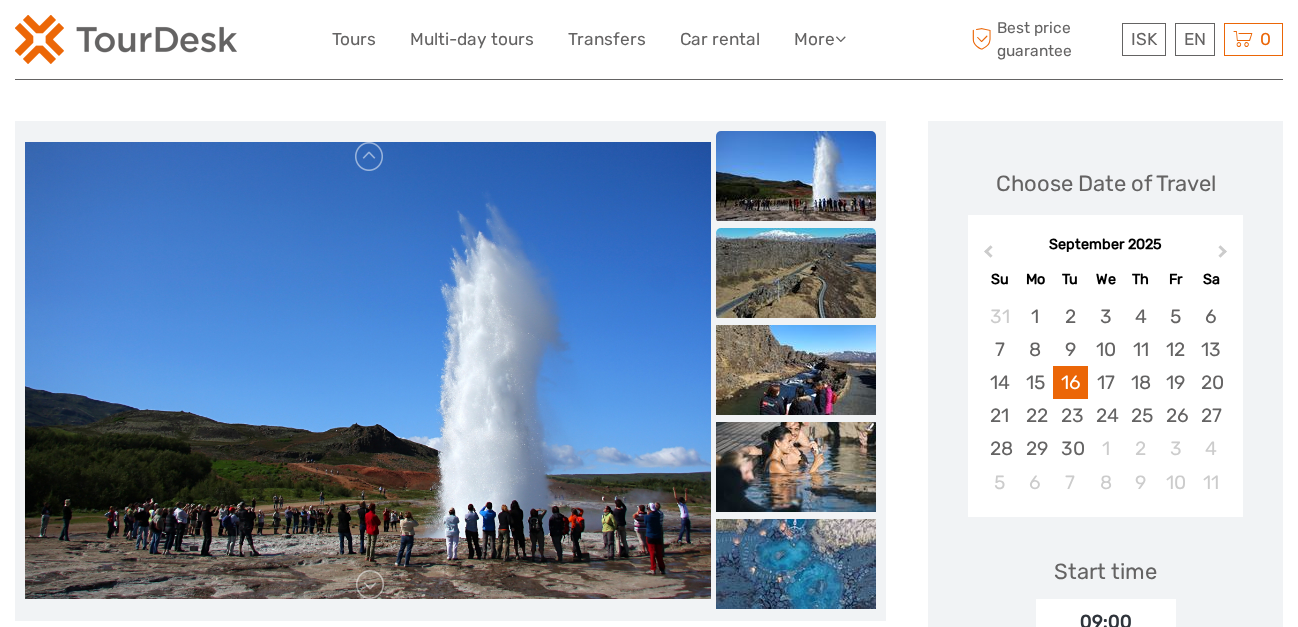 click at bounding box center [796, 273] 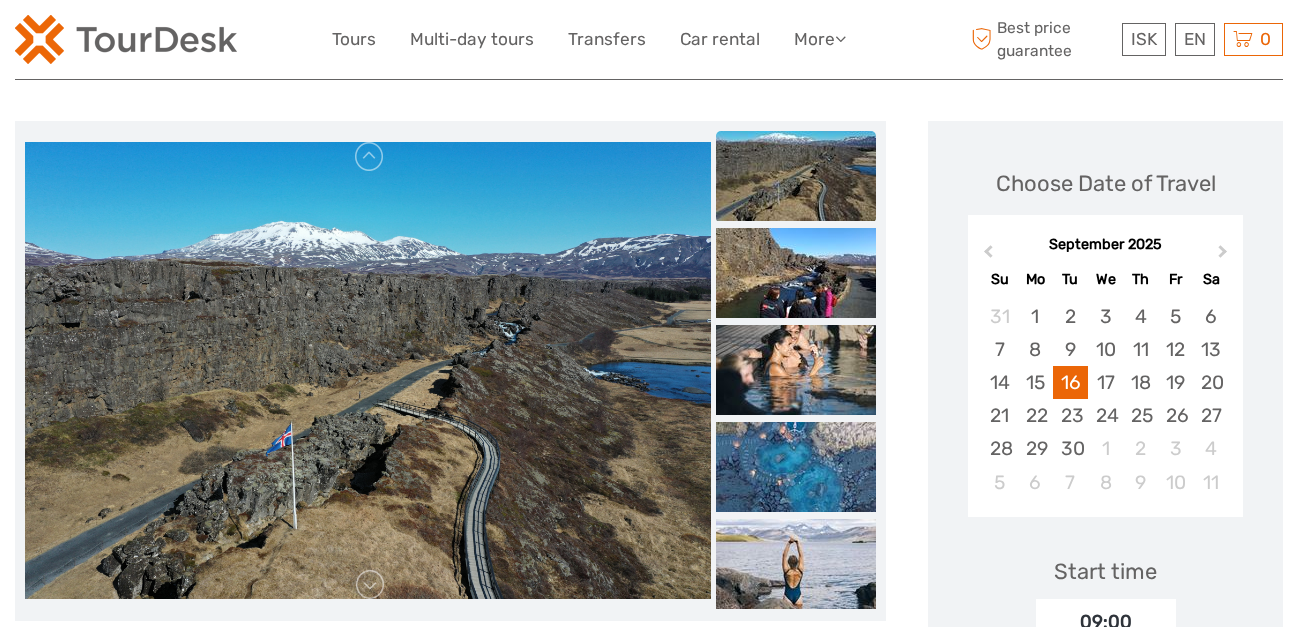 click at bounding box center [796, 273] 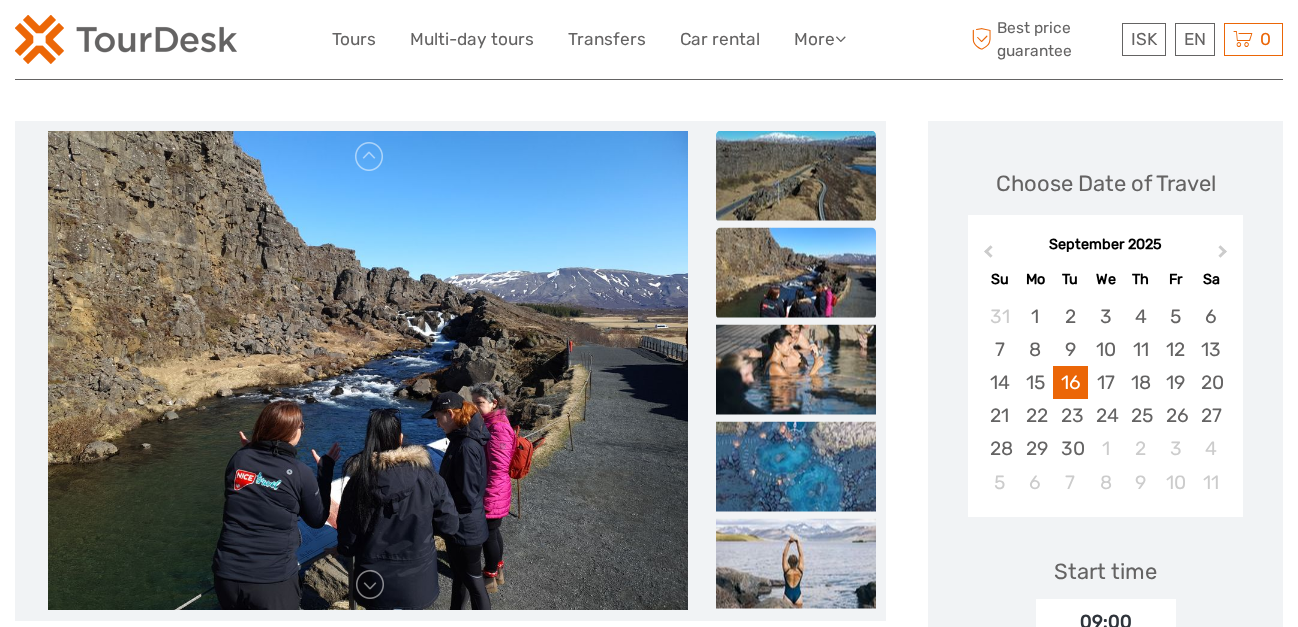 click at bounding box center (796, 272) 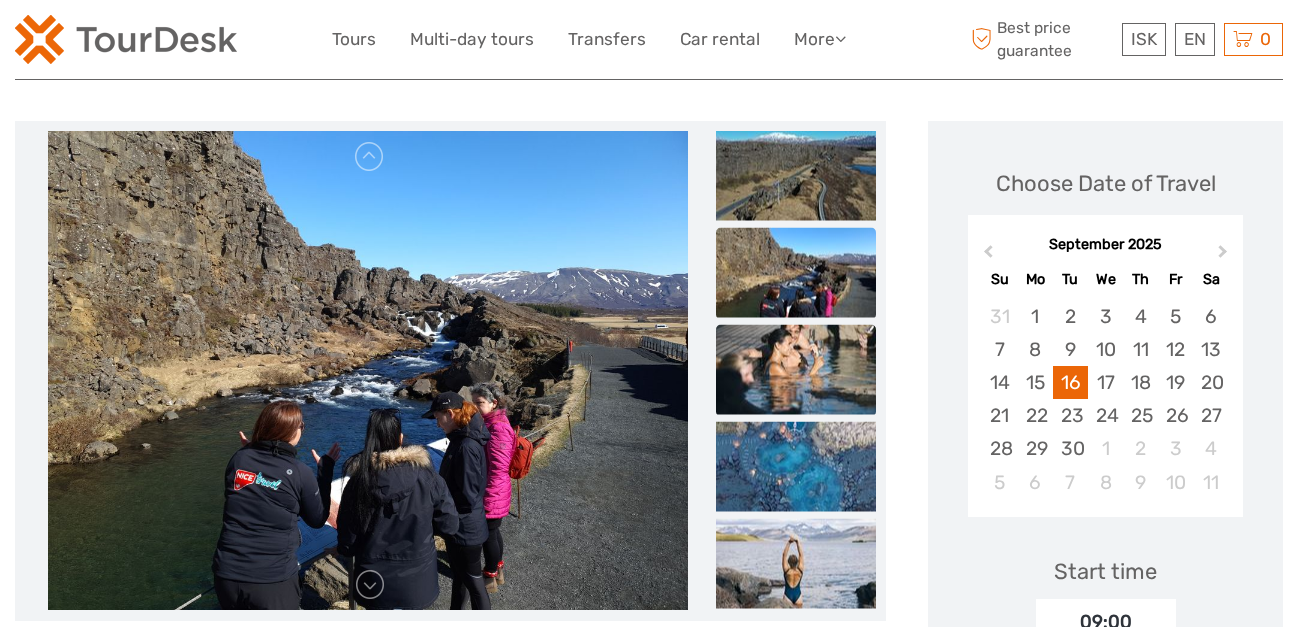 click at bounding box center (796, 369) 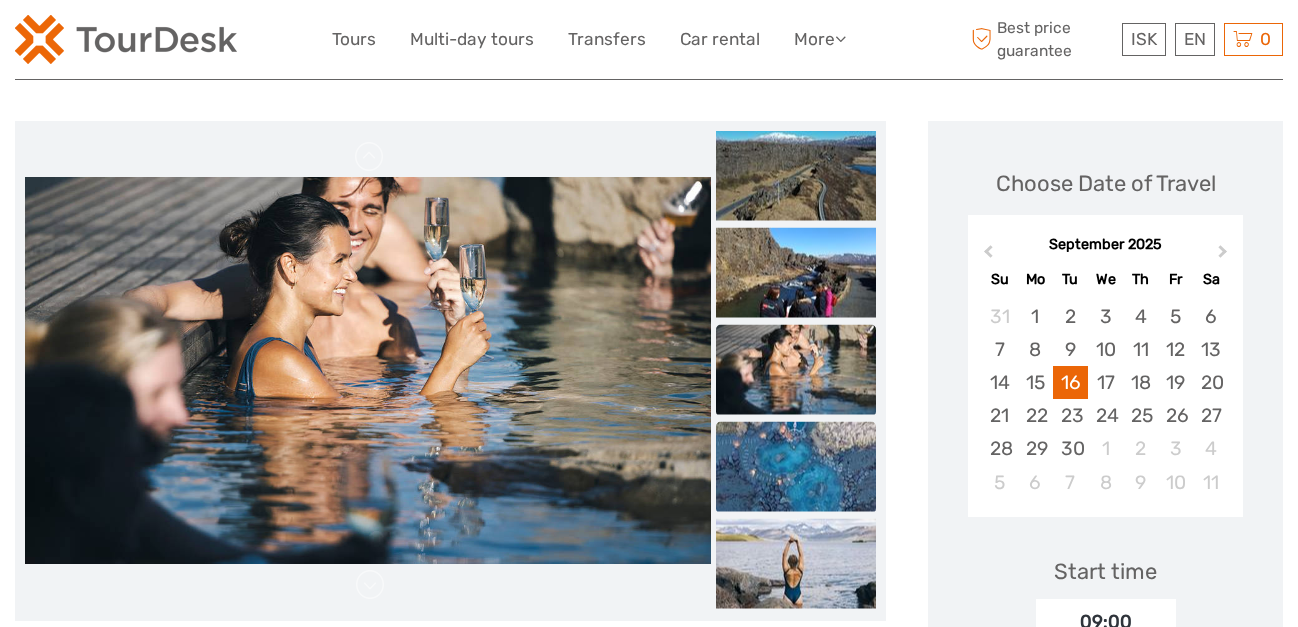 click at bounding box center [796, 466] 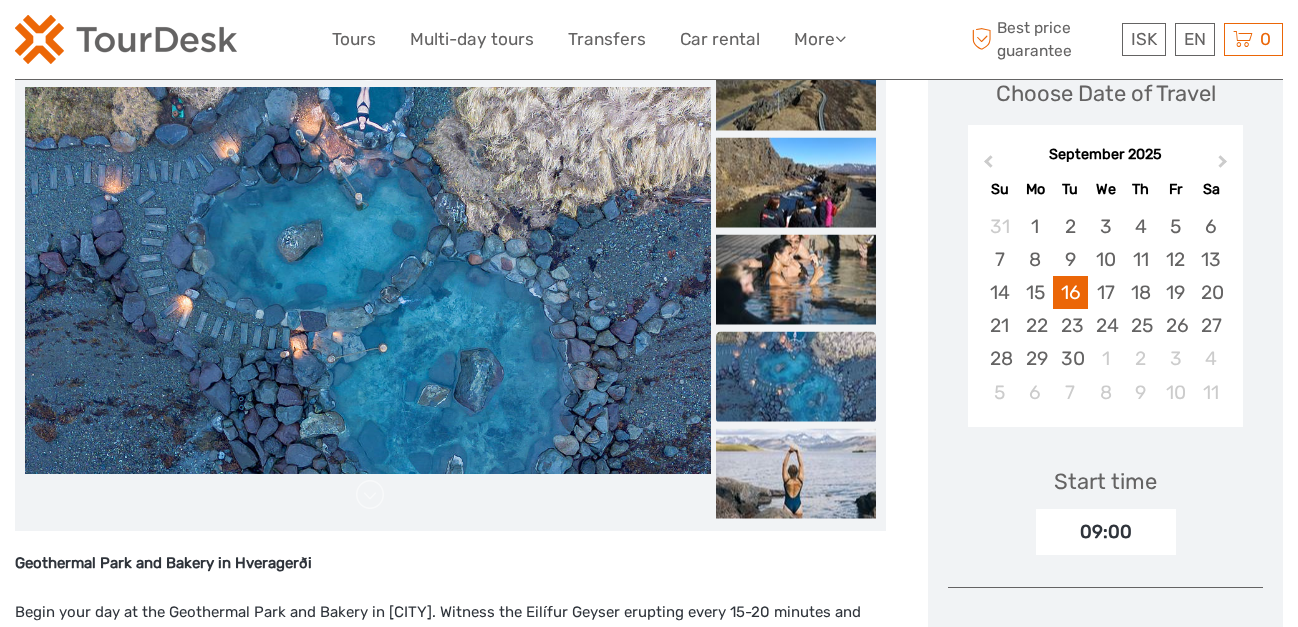 scroll, scrollTop: 313, scrollLeft: 0, axis: vertical 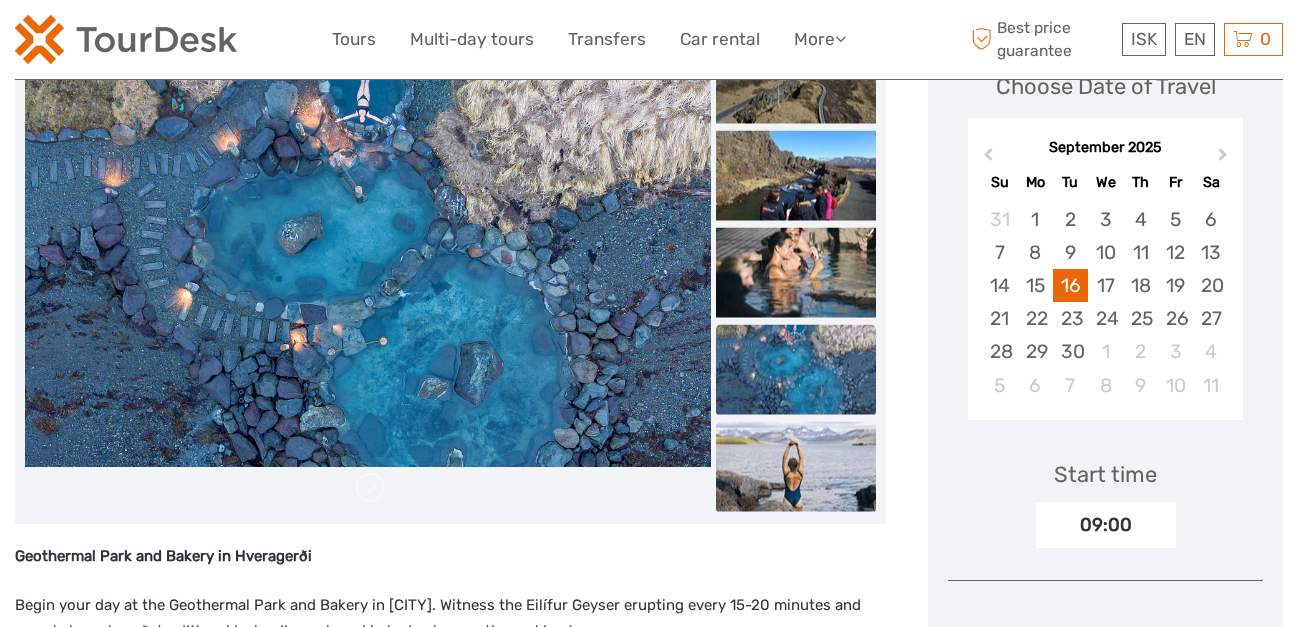 click at bounding box center (796, 466) 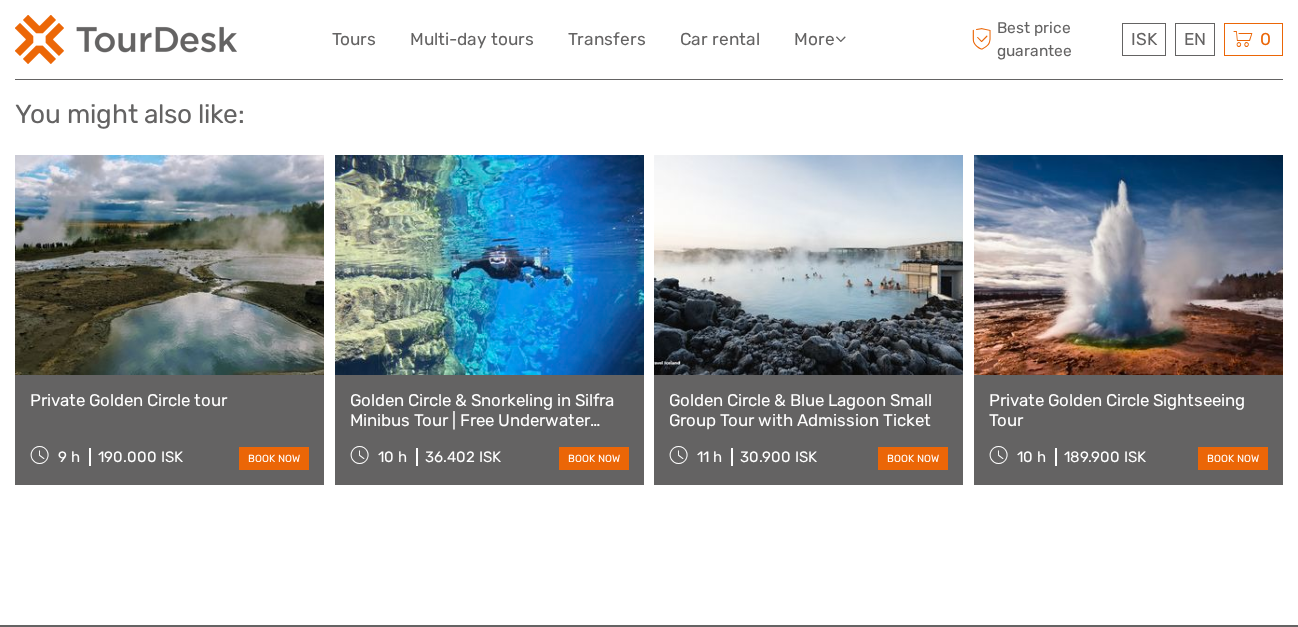 scroll, scrollTop: 2378, scrollLeft: 0, axis: vertical 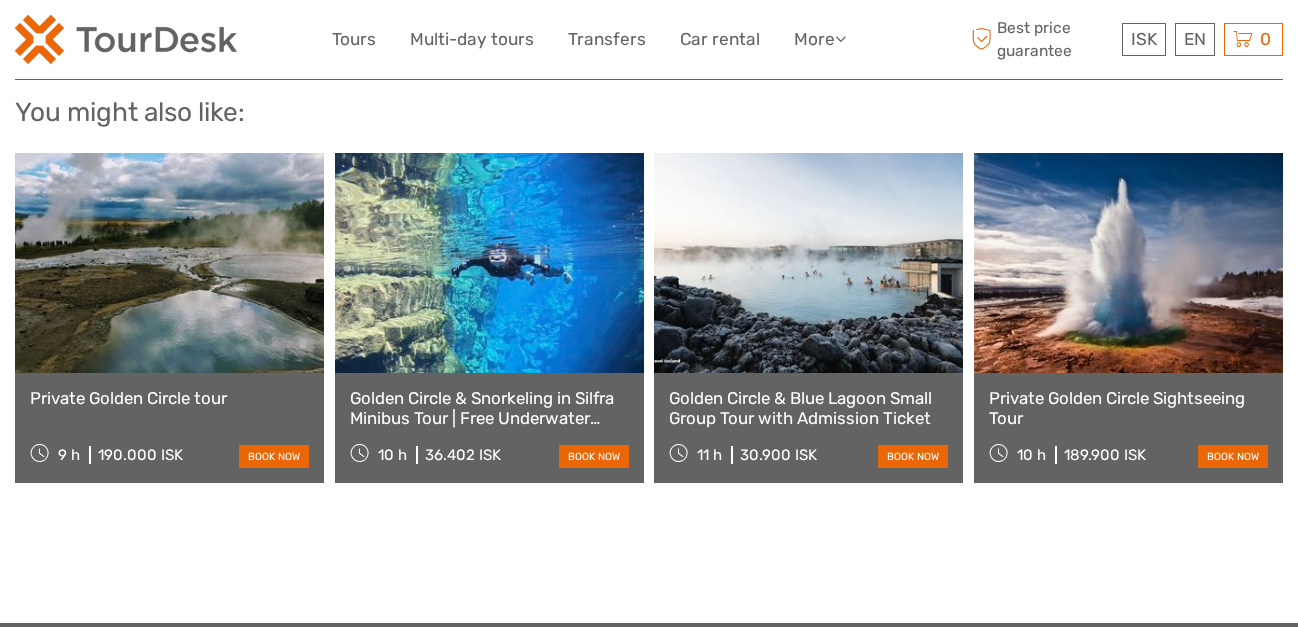 click on "Private Golden Circle Sightseeing Tour" at bounding box center (1128, 408) 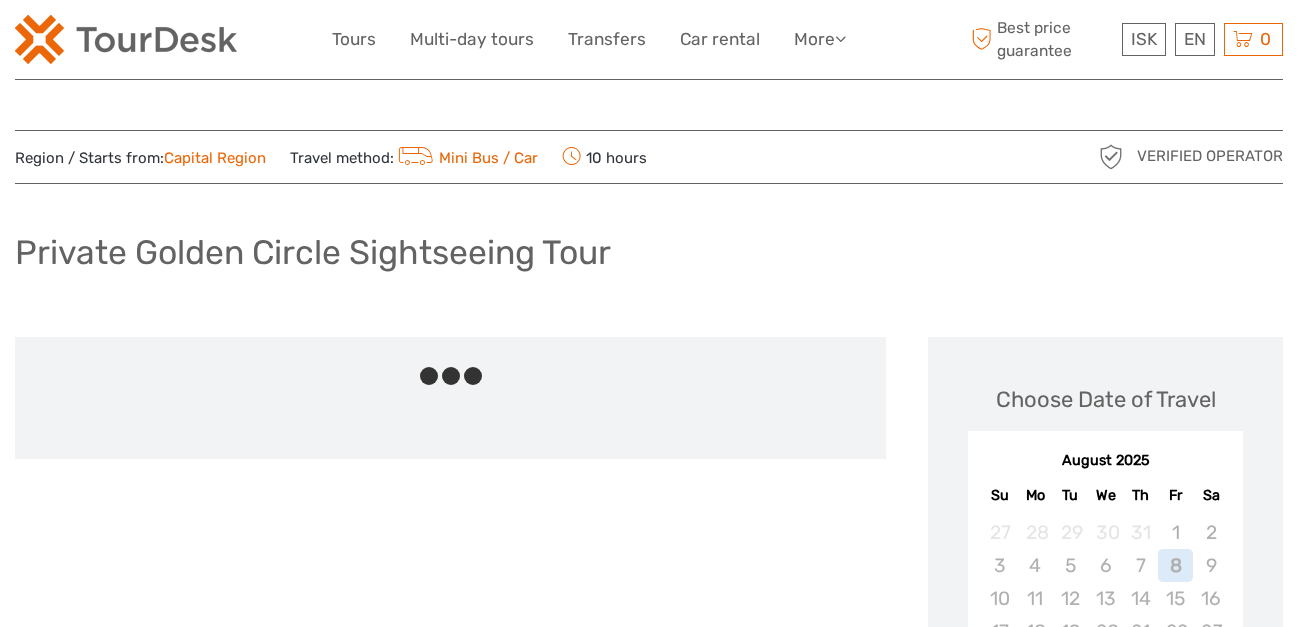 scroll, scrollTop: 0, scrollLeft: 0, axis: both 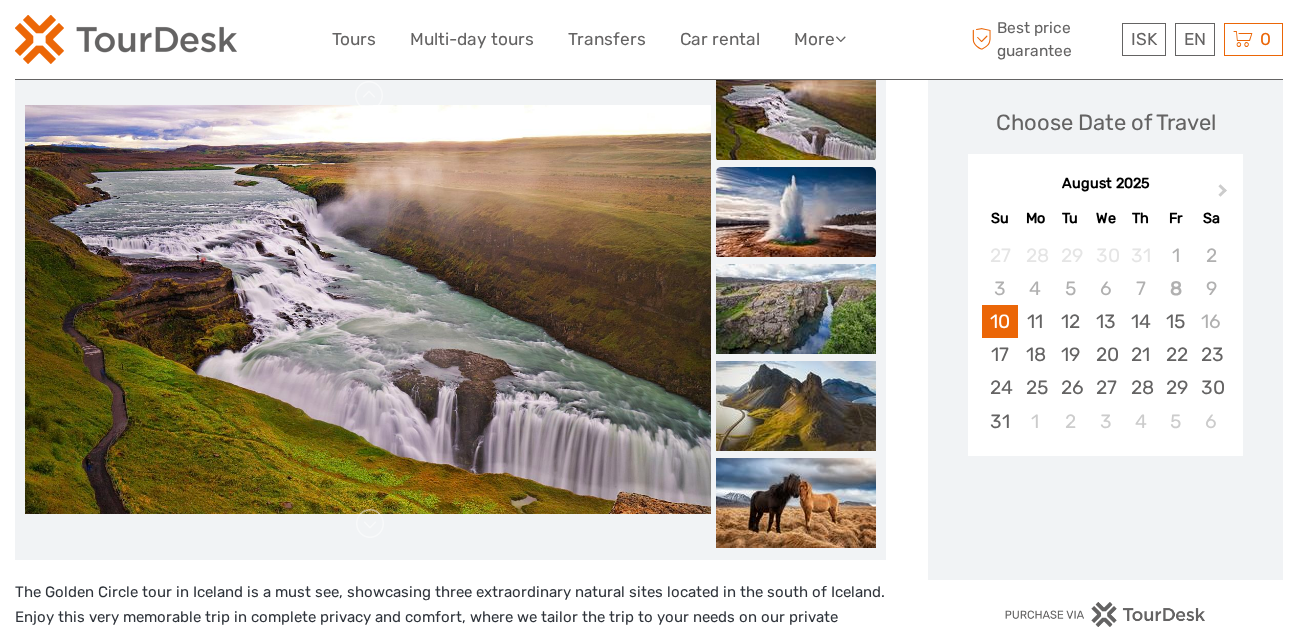 click at bounding box center [796, 212] 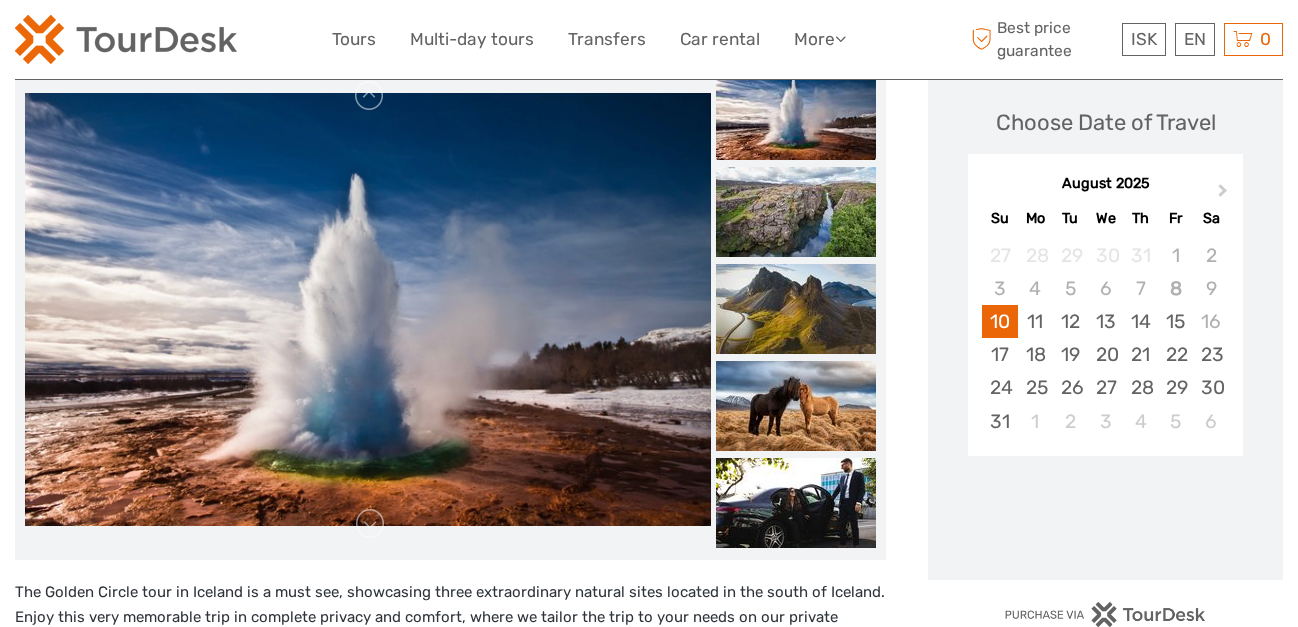 click at bounding box center (796, 212) 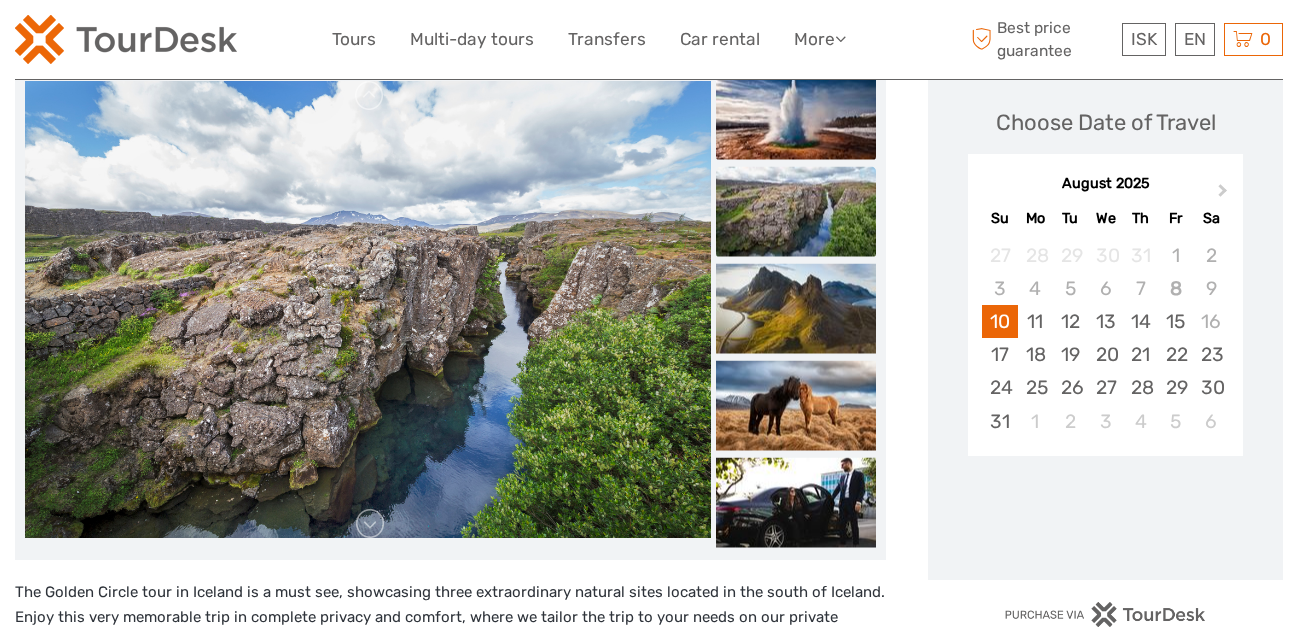 click at bounding box center [796, 211] 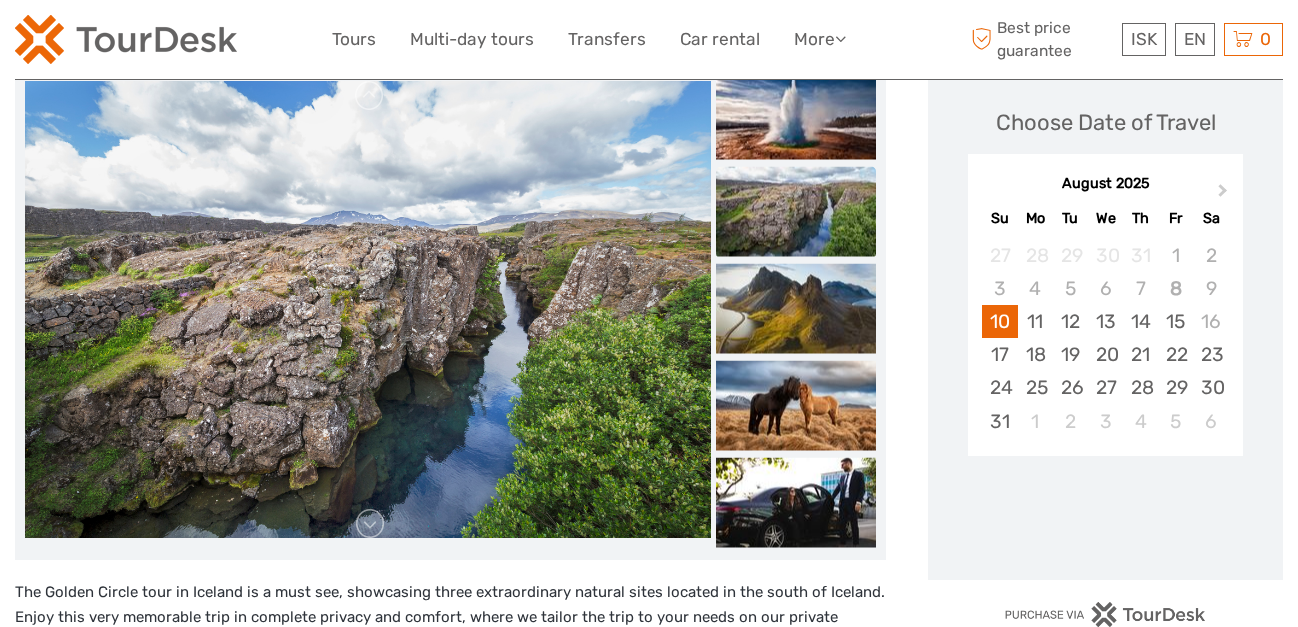 click at bounding box center (796, 211) 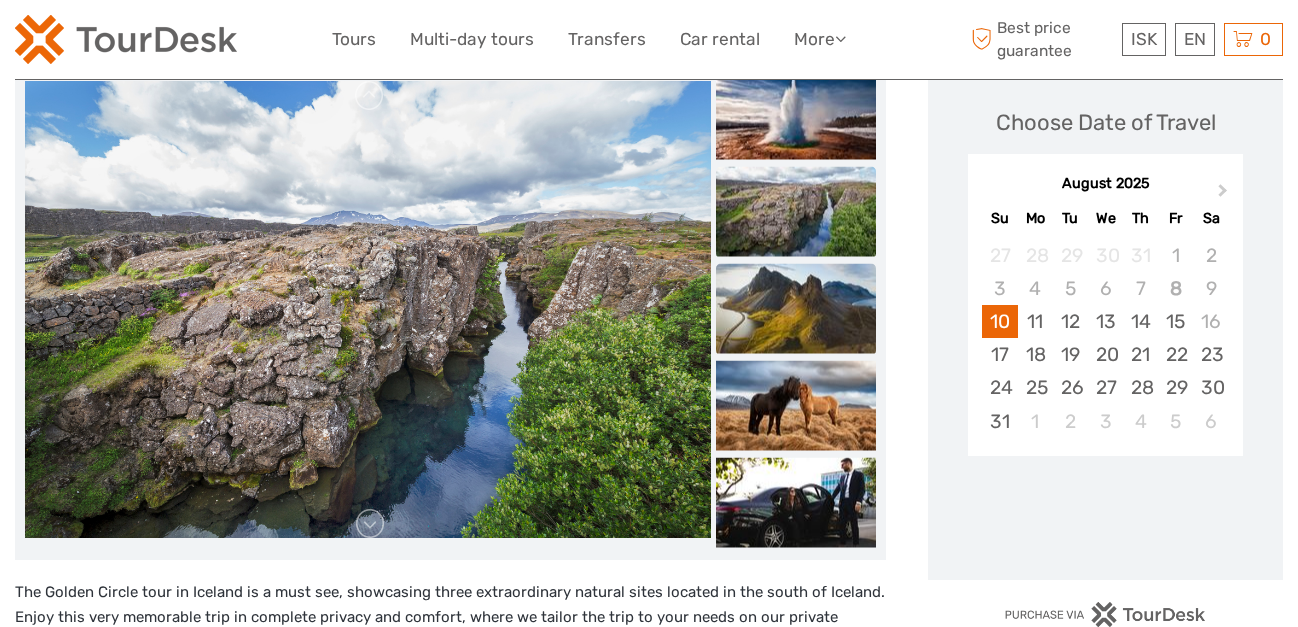 click at bounding box center [796, 308] 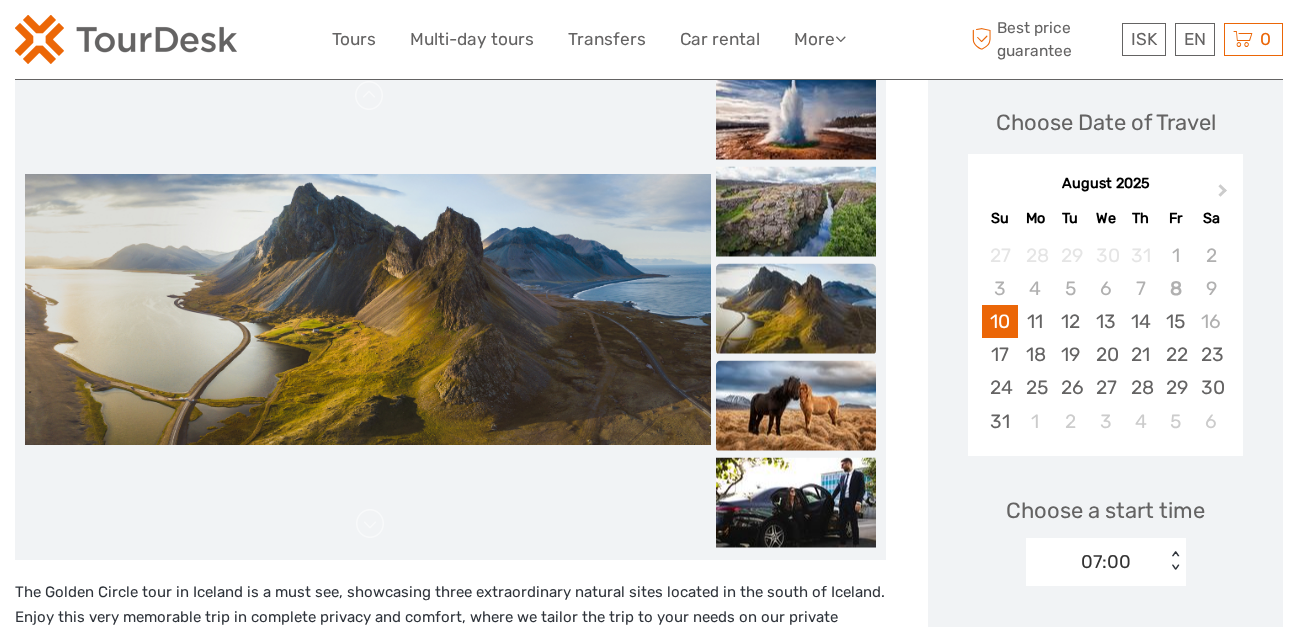 click at bounding box center (796, 405) 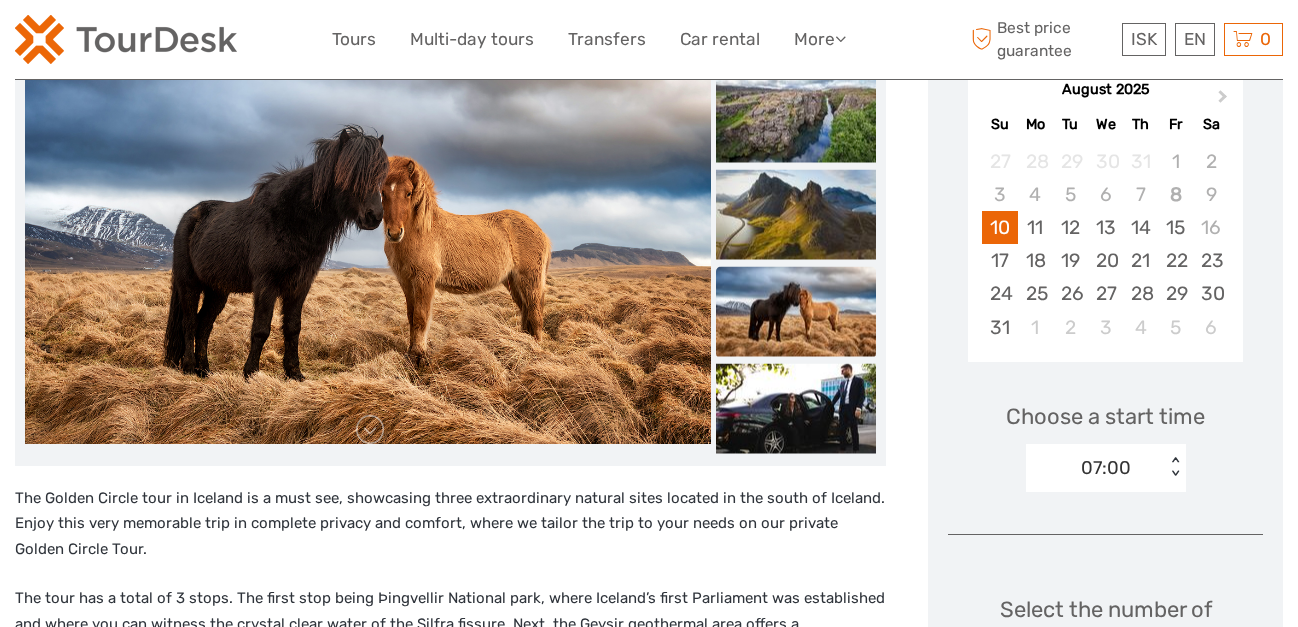scroll, scrollTop: 376, scrollLeft: 0, axis: vertical 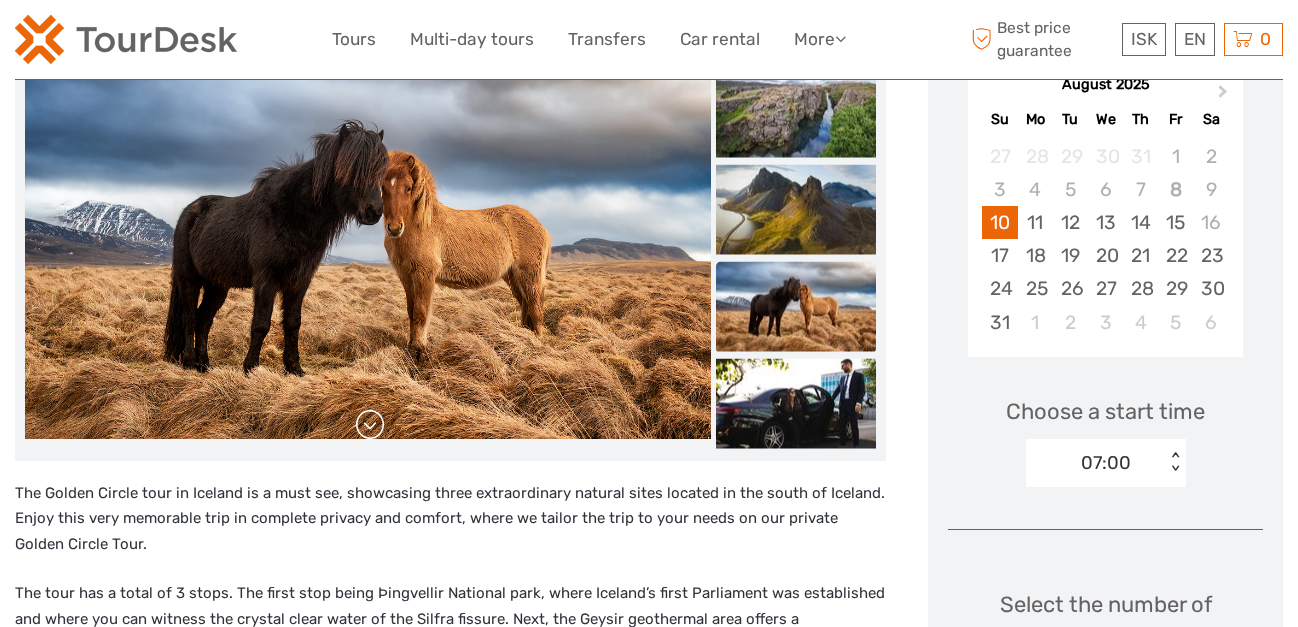 click at bounding box center [370, 425] 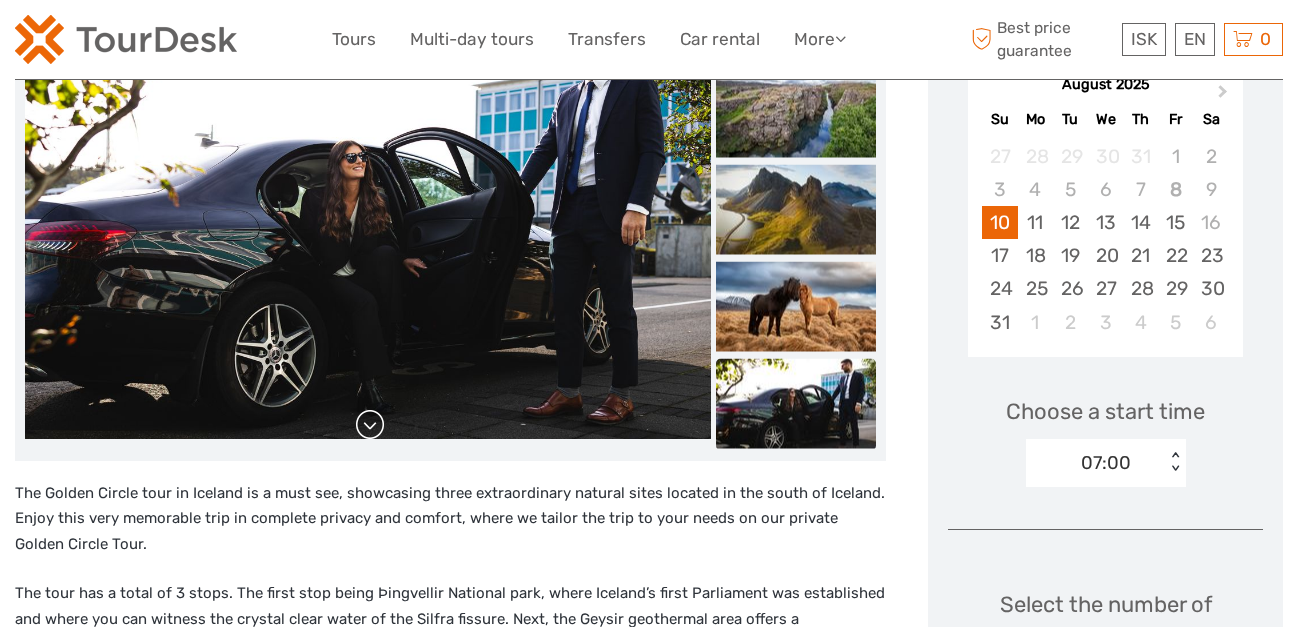 click at bounding box center (370, 425) 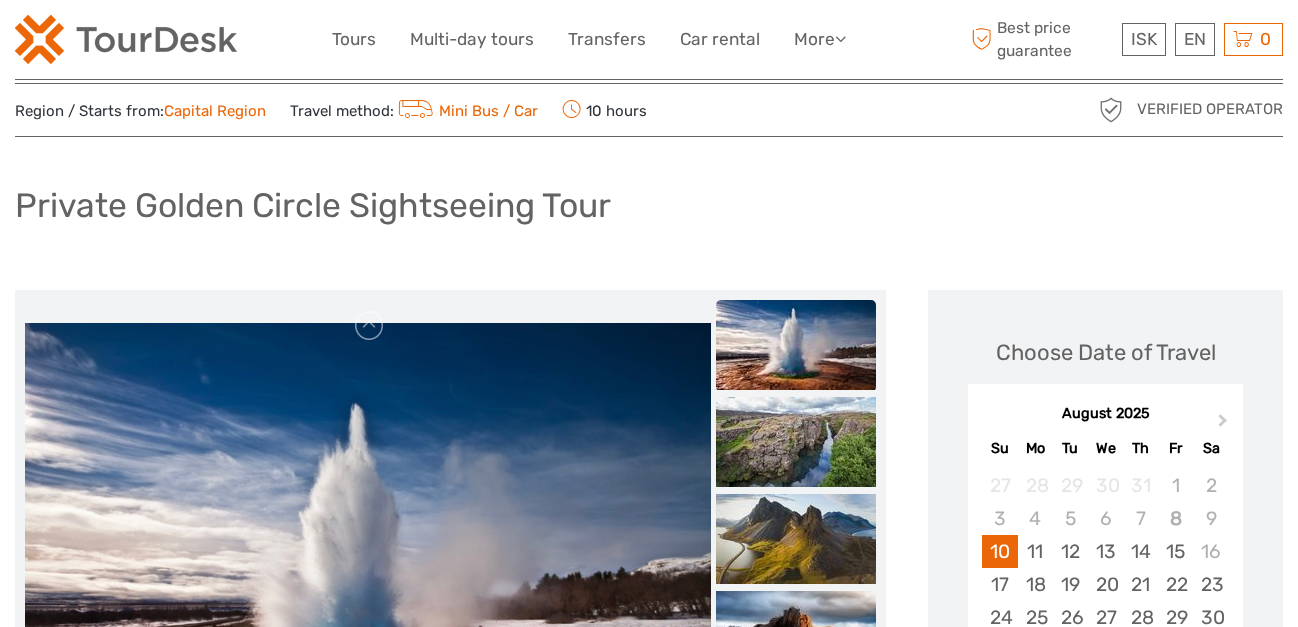 scroll, scrollTop: 5, scrollLeft: 0, axis: vertical 